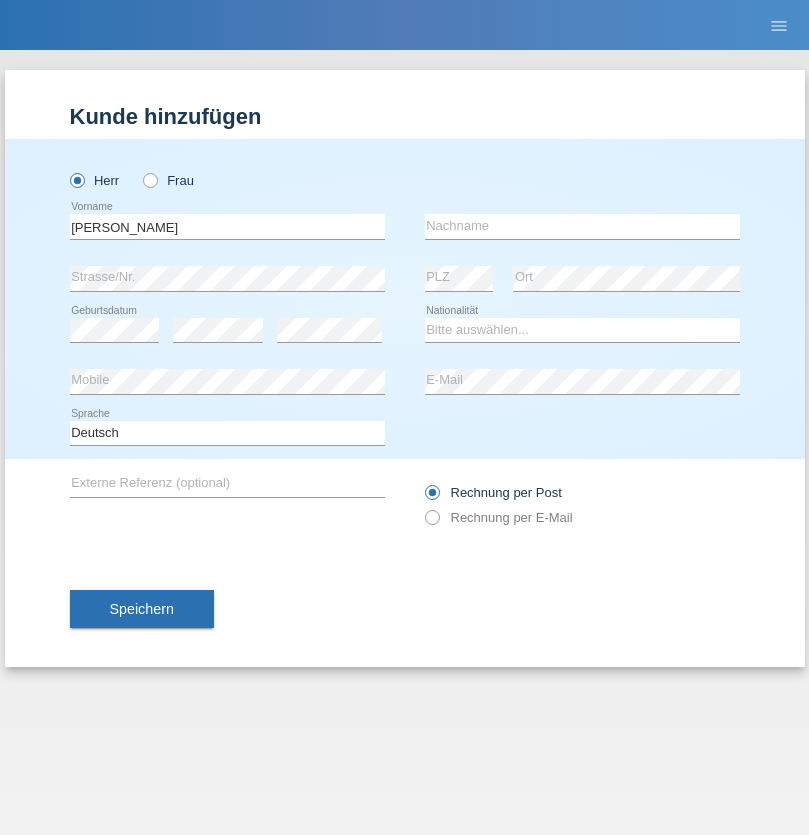 scroll, scrollTop: 0, scrollLeft: 0, axis: both 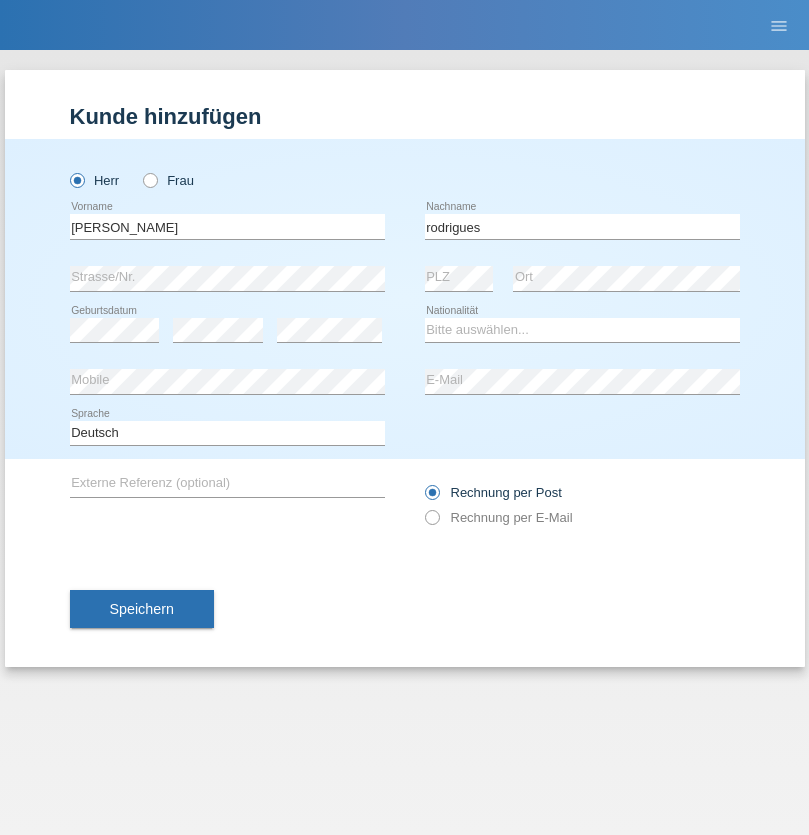 type on "rodrigues" 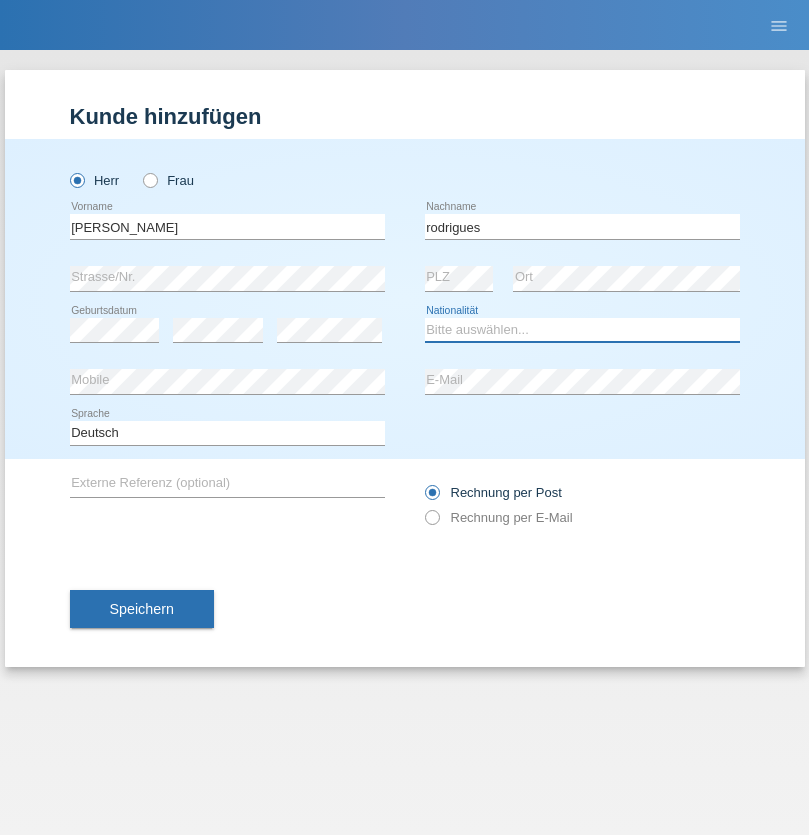 select on "PT" 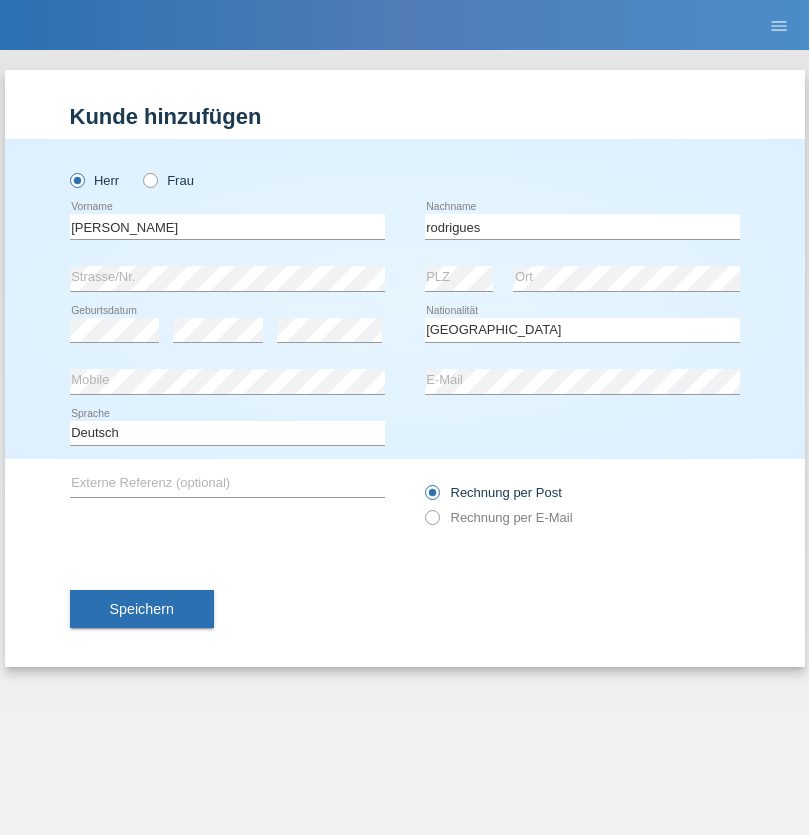 select on "C" 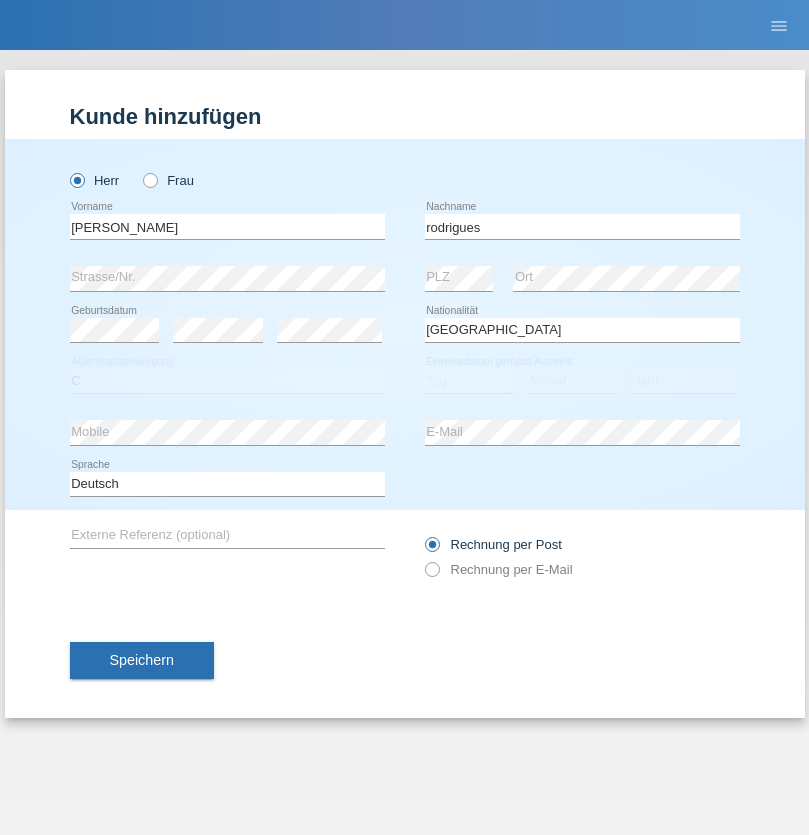 select on "20" 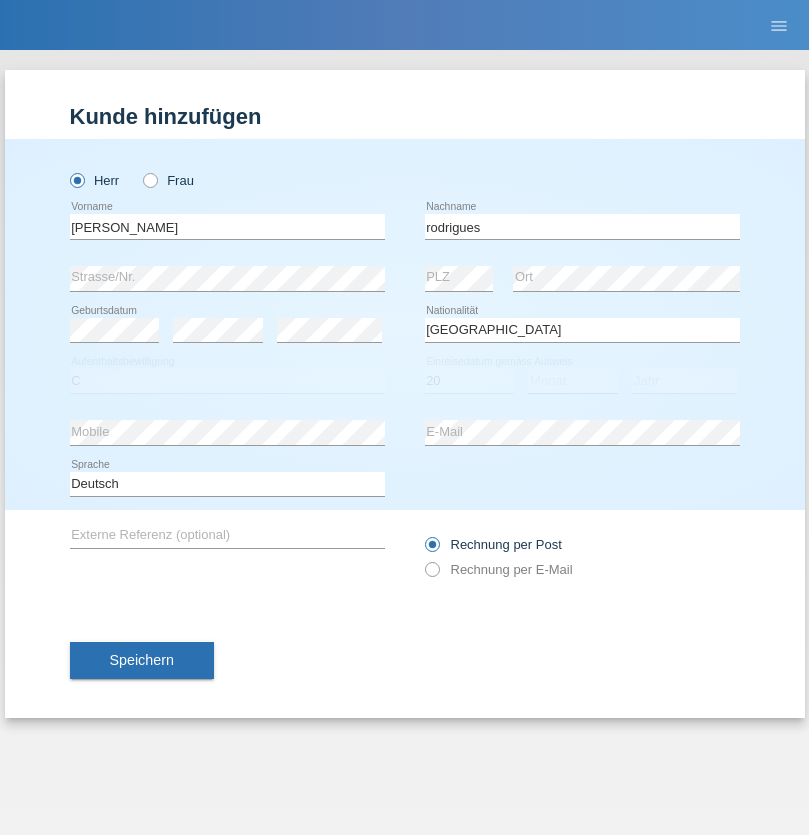 select on "09" 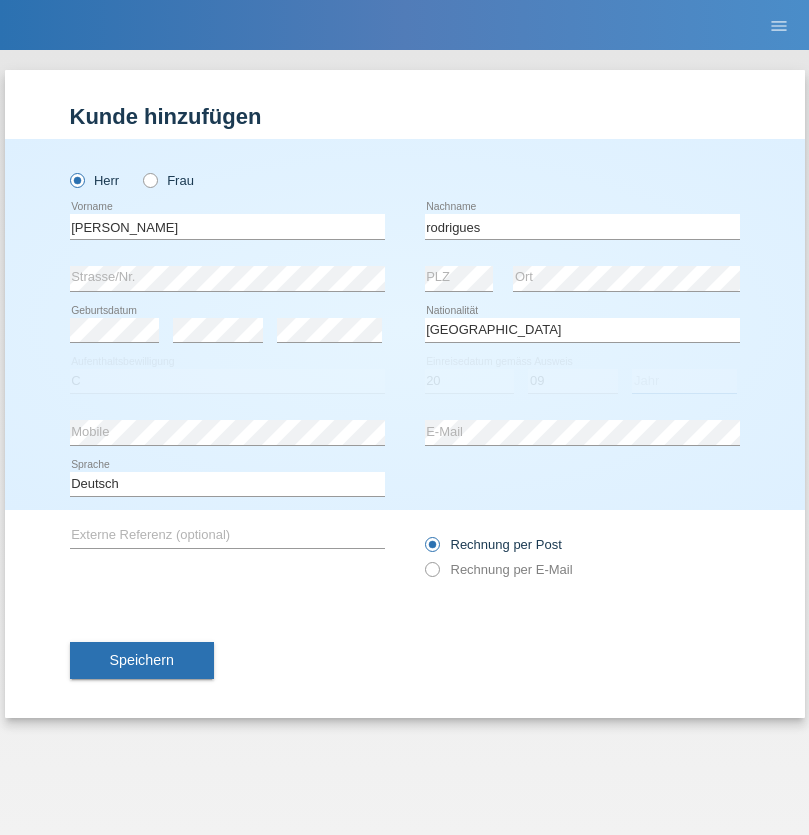 select on "2011" 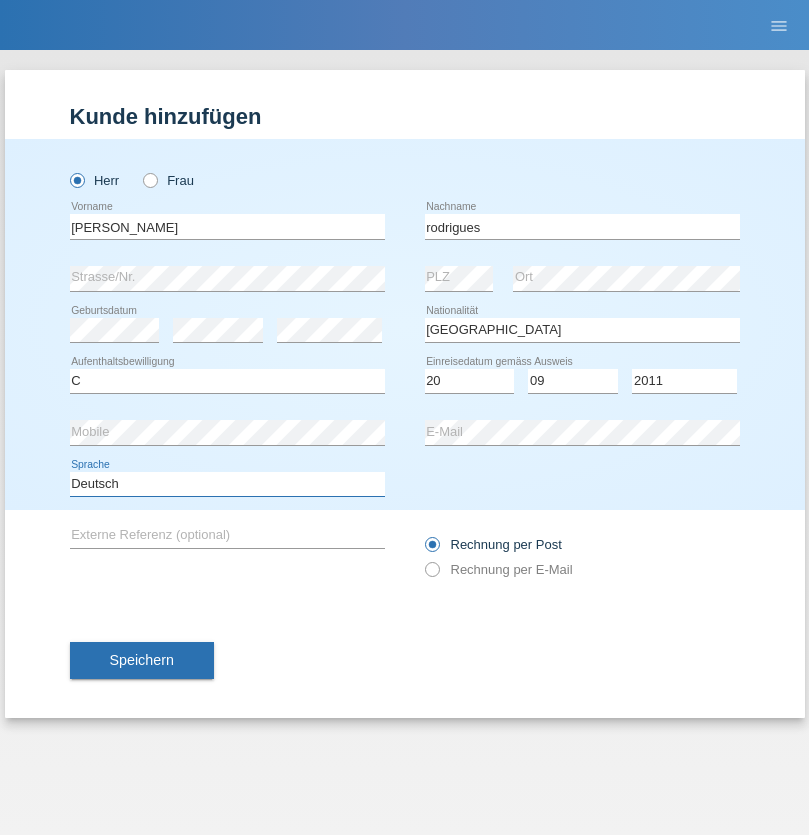 select on "en" 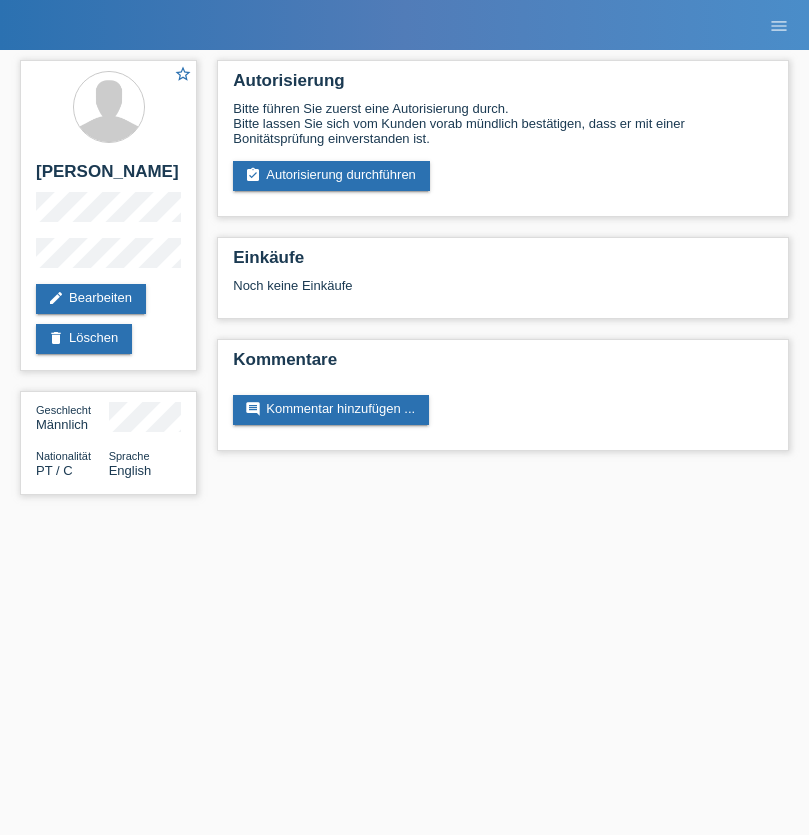 scroll, scrollTop: 0, scrollLeft: 0, axis: both 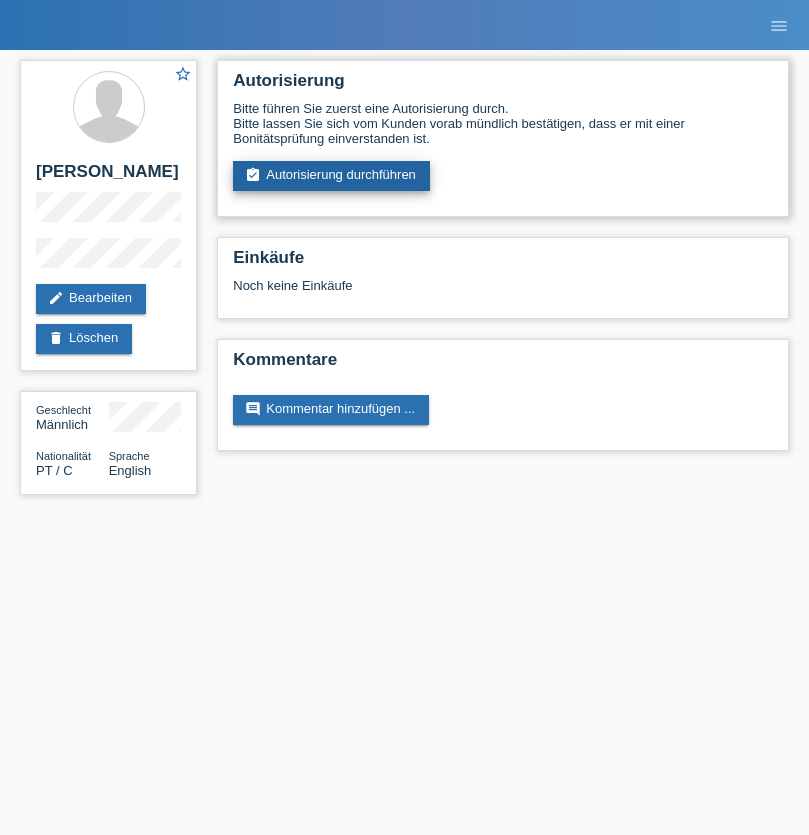 click on "assignment_turned_in  Autorisierung durchführen" at bounding box center (331, 176) 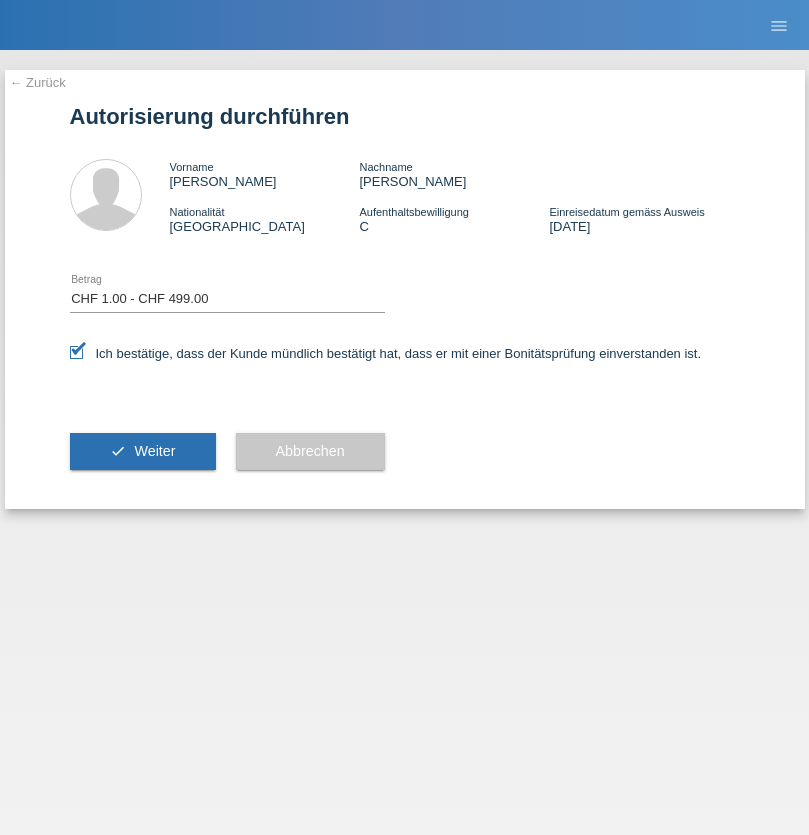select on "1" 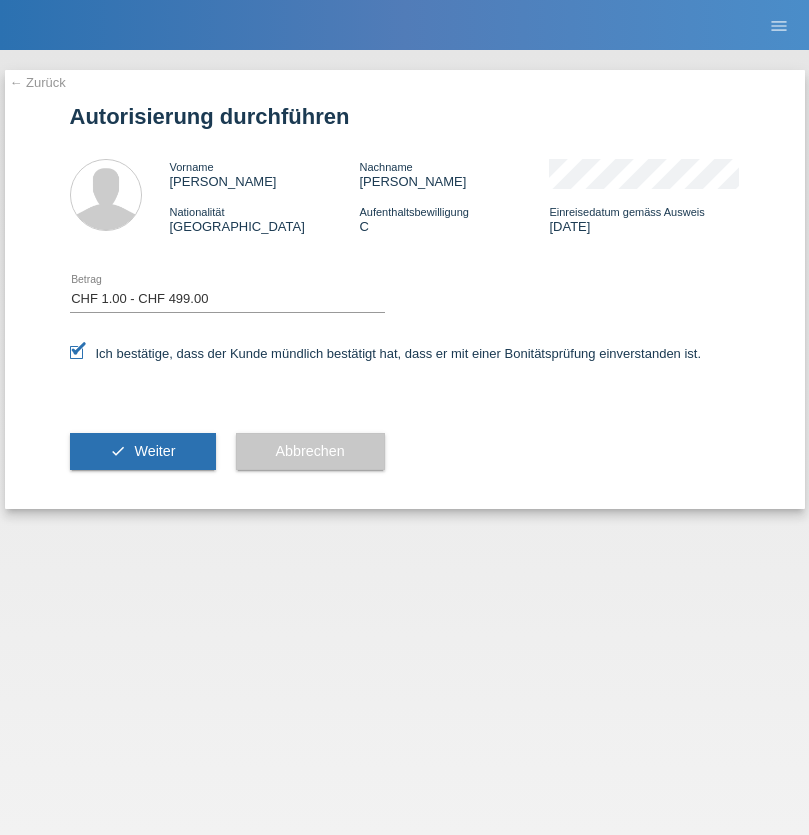 scroll, scrollTop: 0, scrollLeft: 0, axis: both 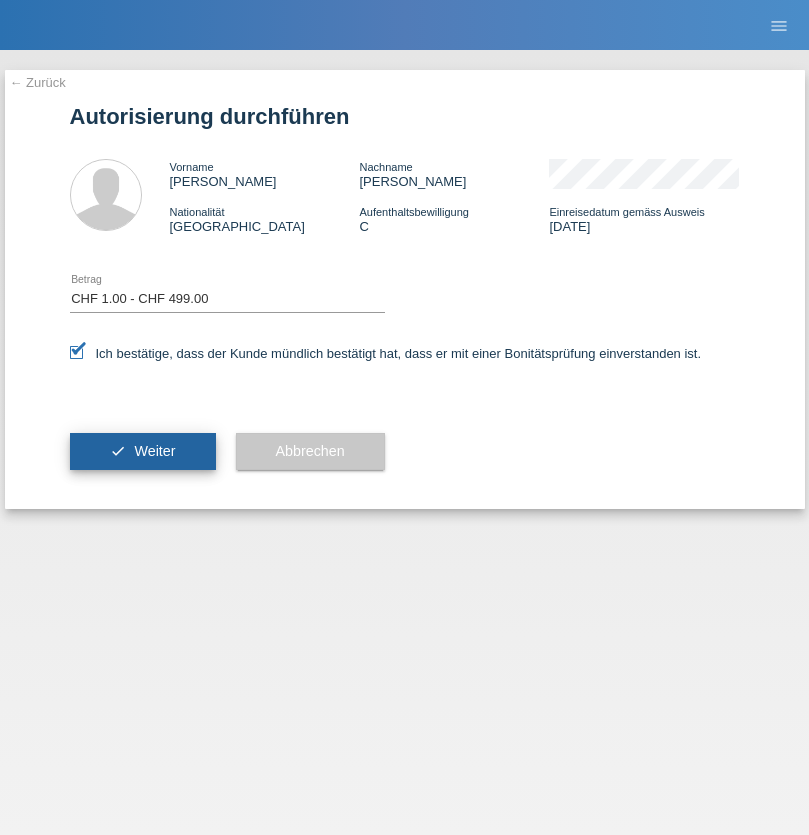 click on "Weiter" at bounding box center [154, 451] 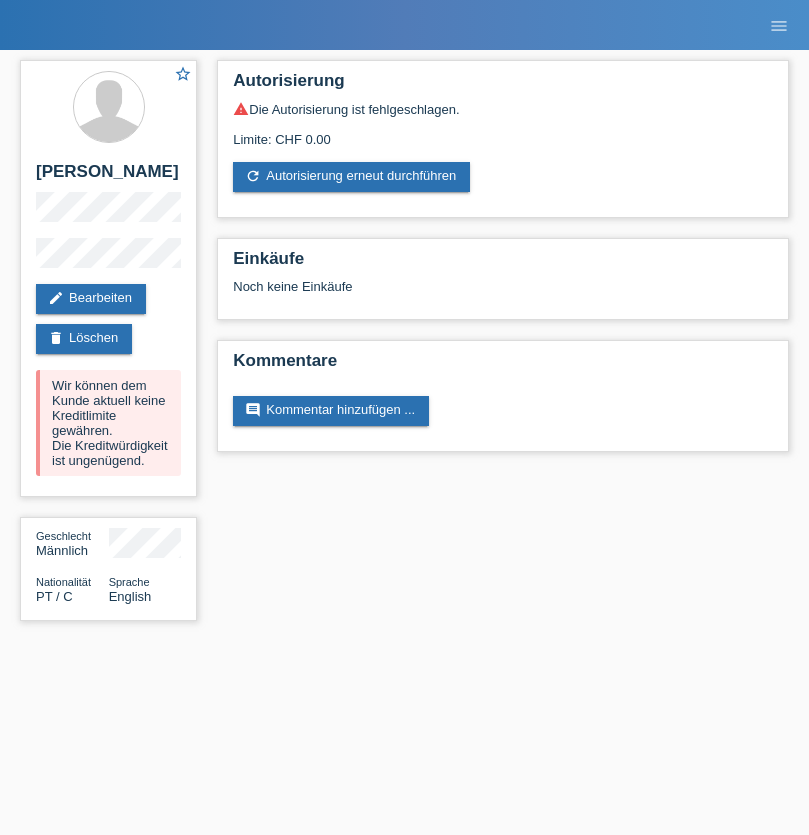 scroll, scrollTop: 0, scrollLeft: 0, axis: both 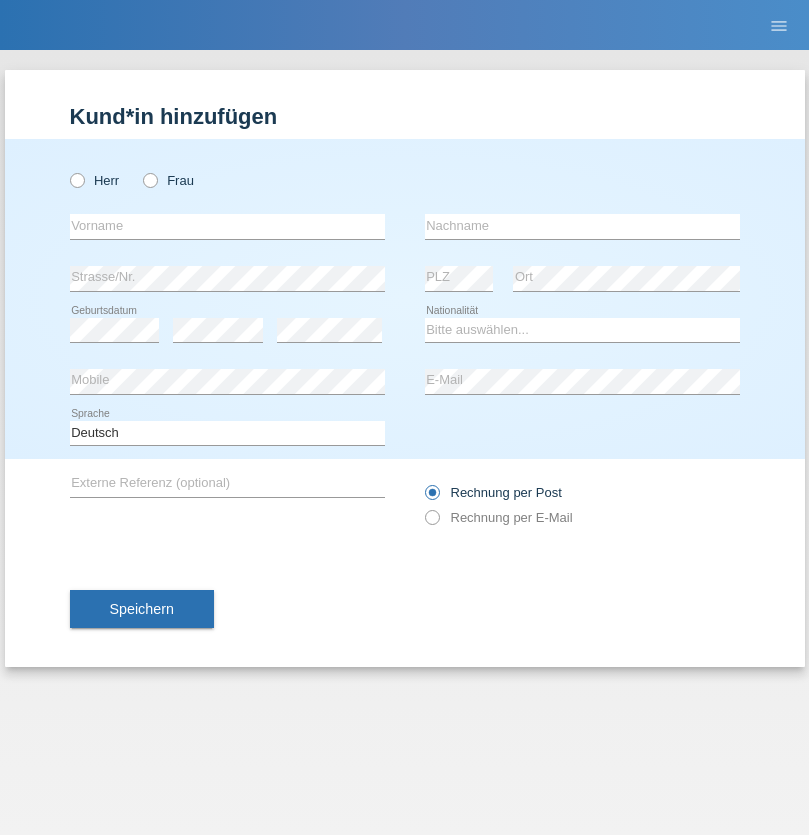 radio on "true" 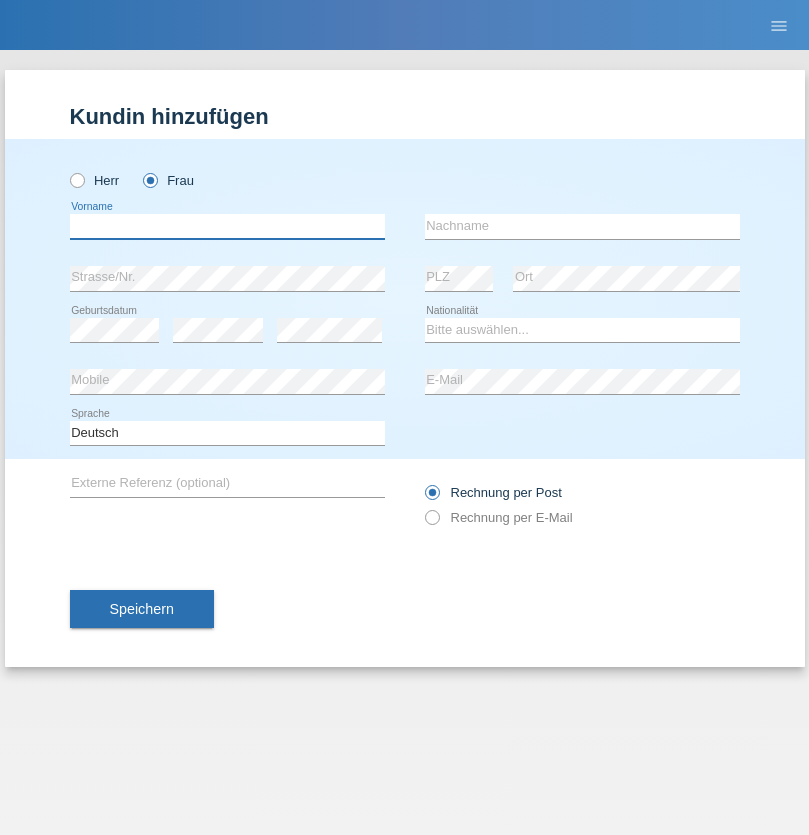 click at bounding box center [227, 226] 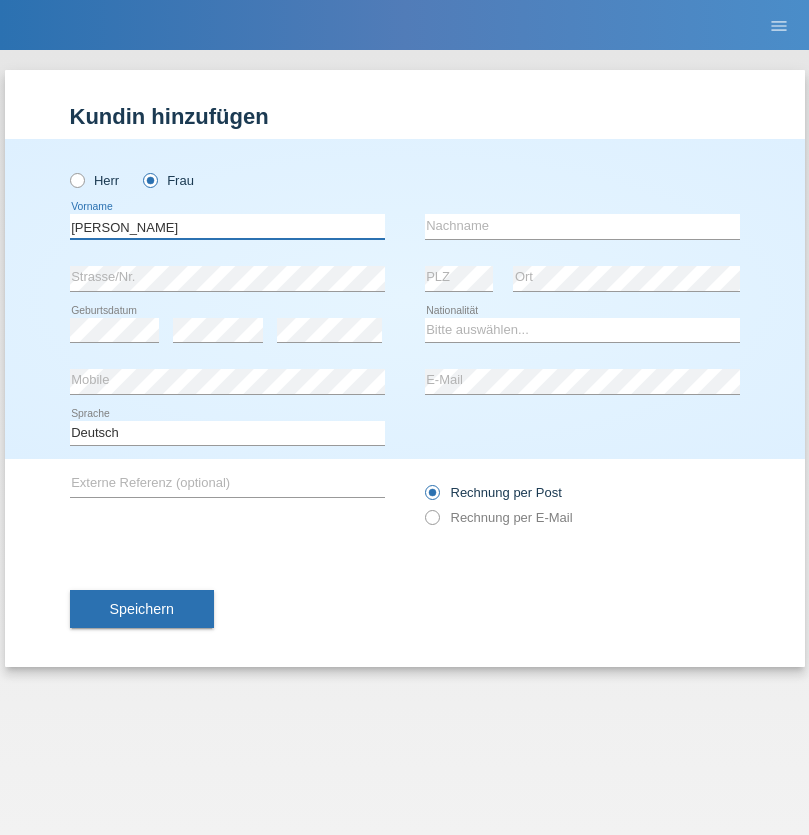 type on "Jasmine" 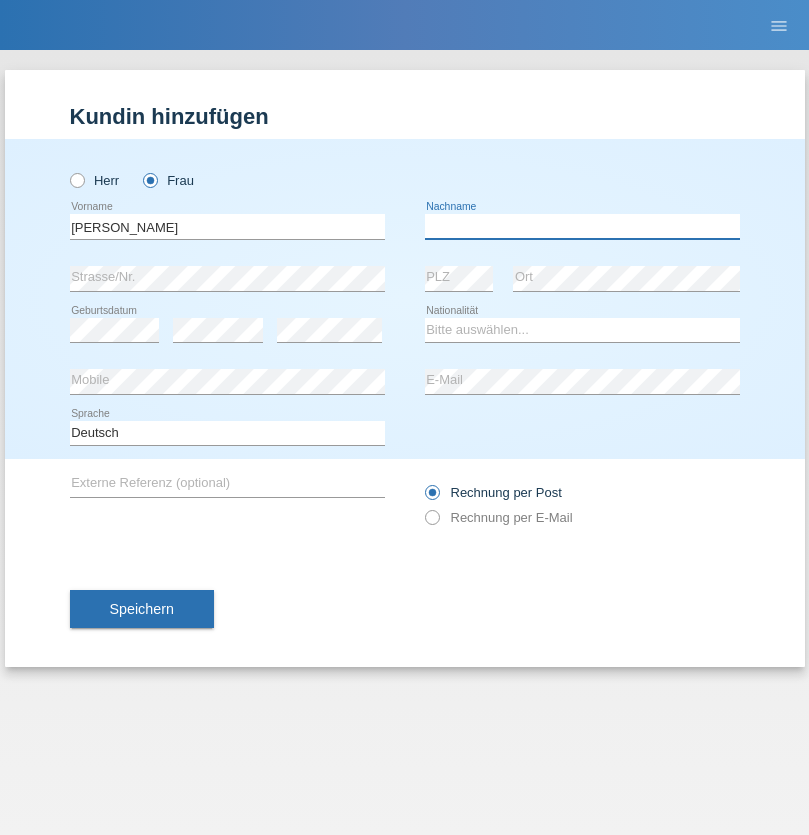 click at bounding box center (582, 226) 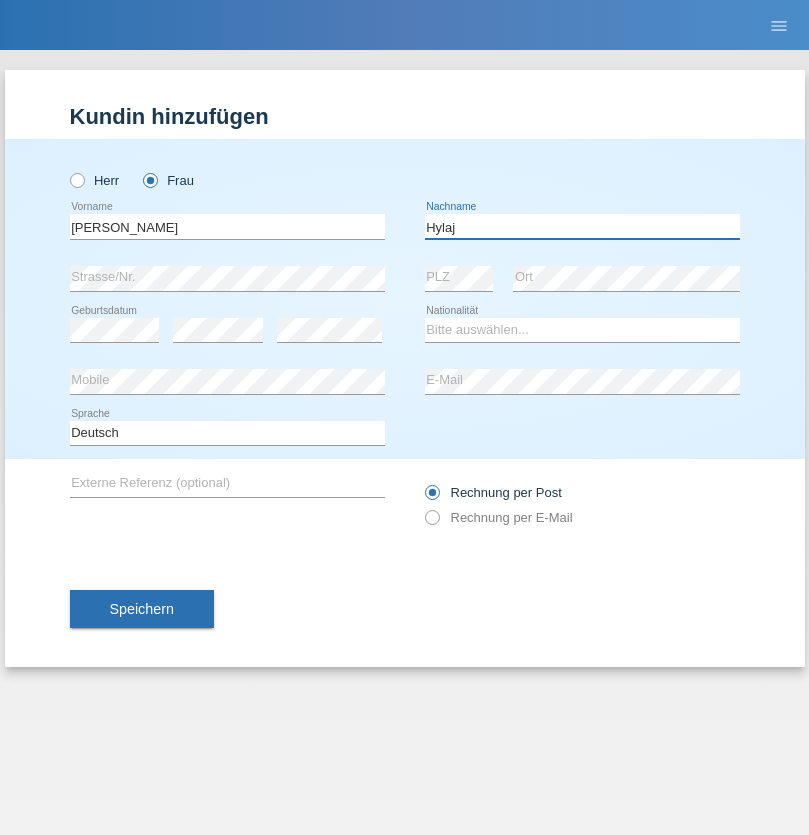 type on "Hylaj" 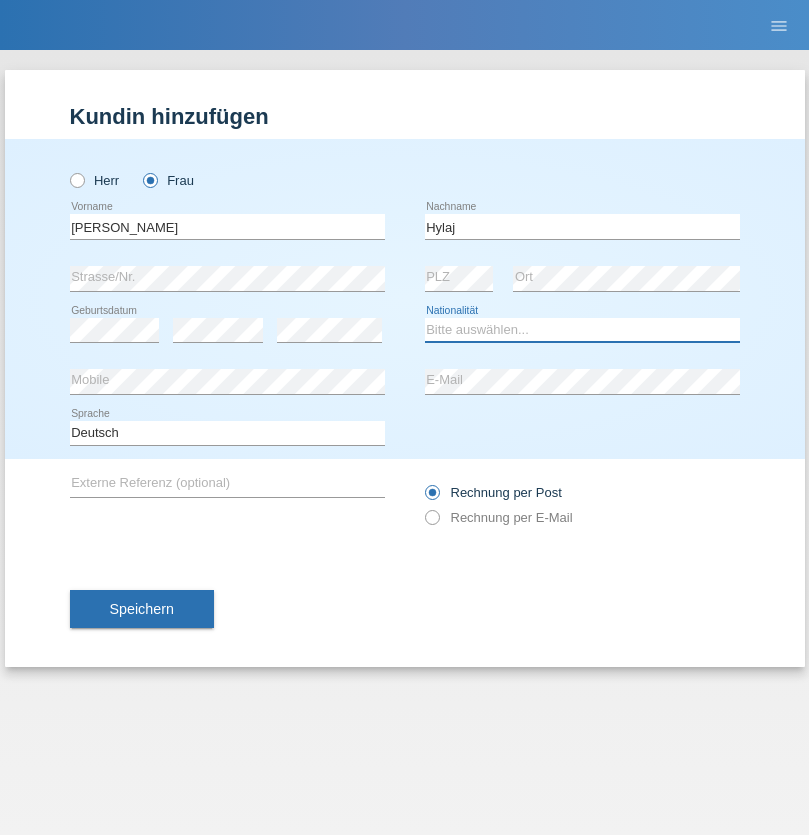 select on "CH" 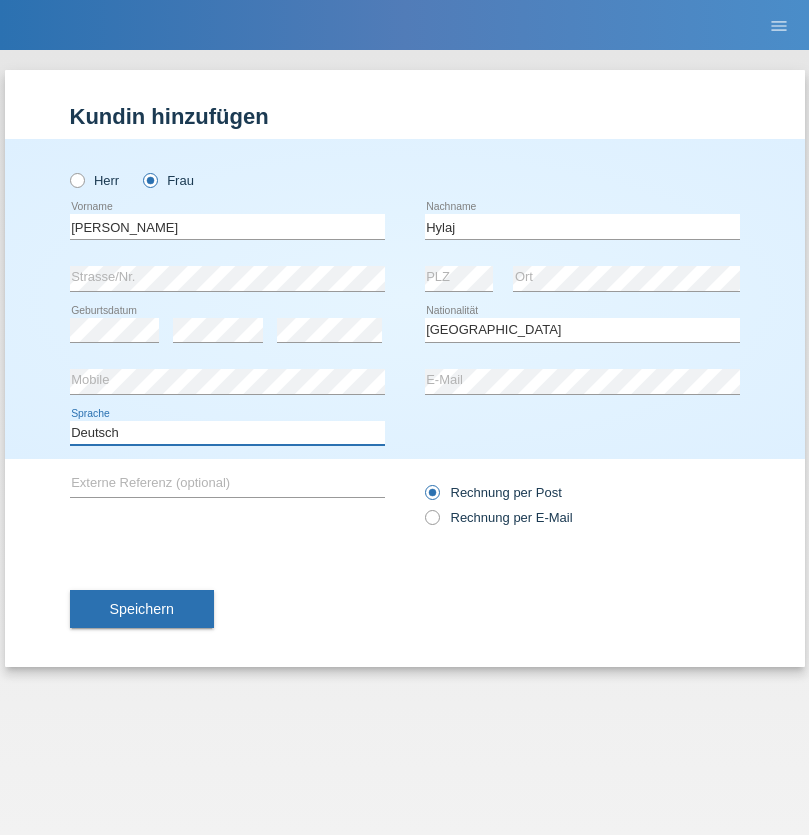 select on "en" 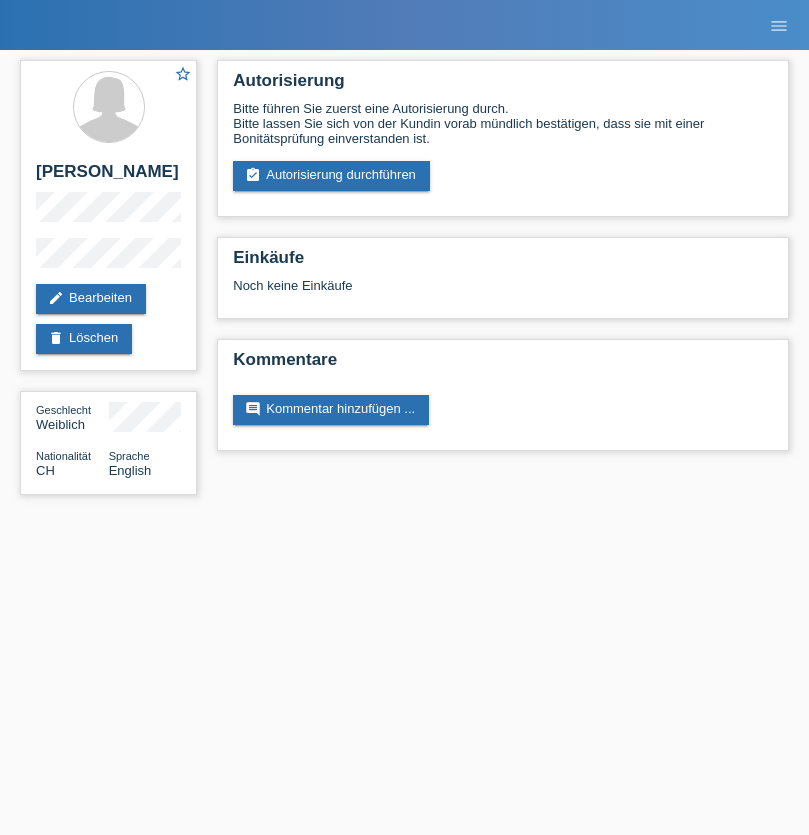 scroll, scrollTop: 0, scrollLeft: 0, axis: both 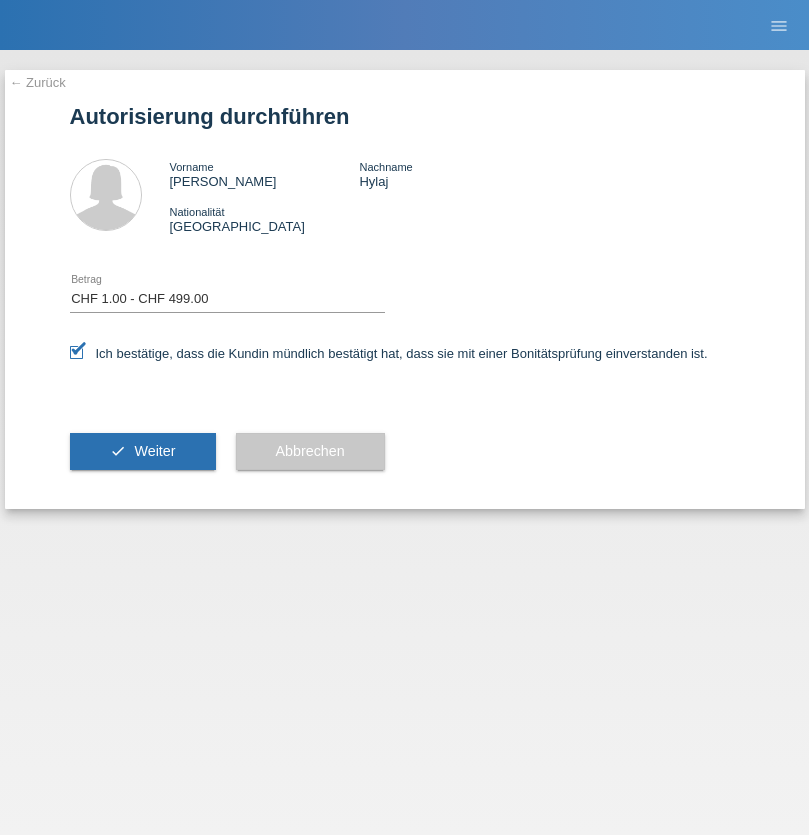 select on "1" 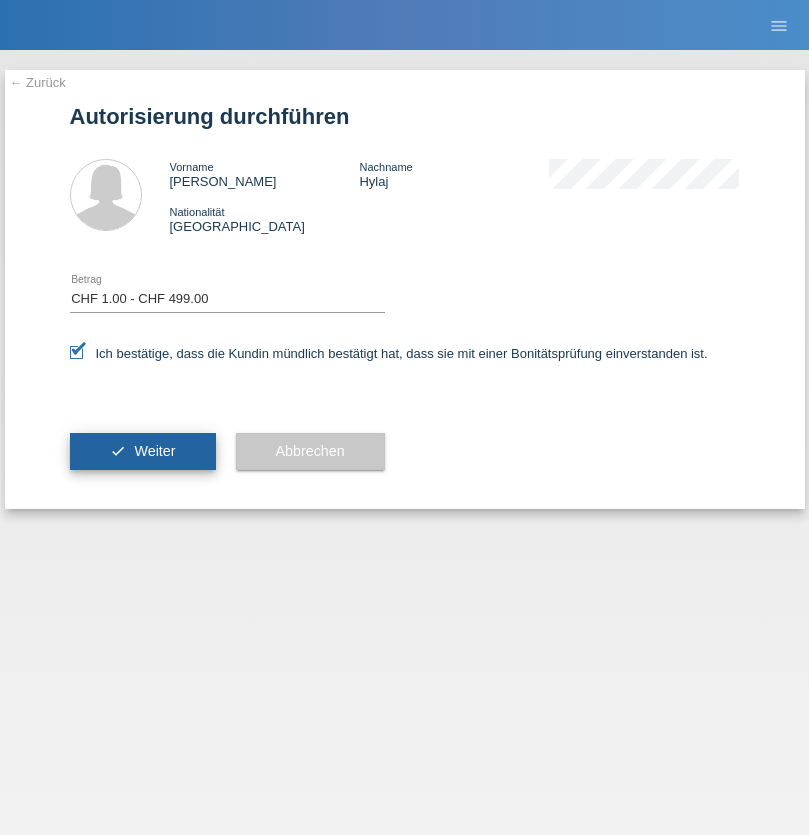 click on "Weiter" at bounding box center (154, 451) 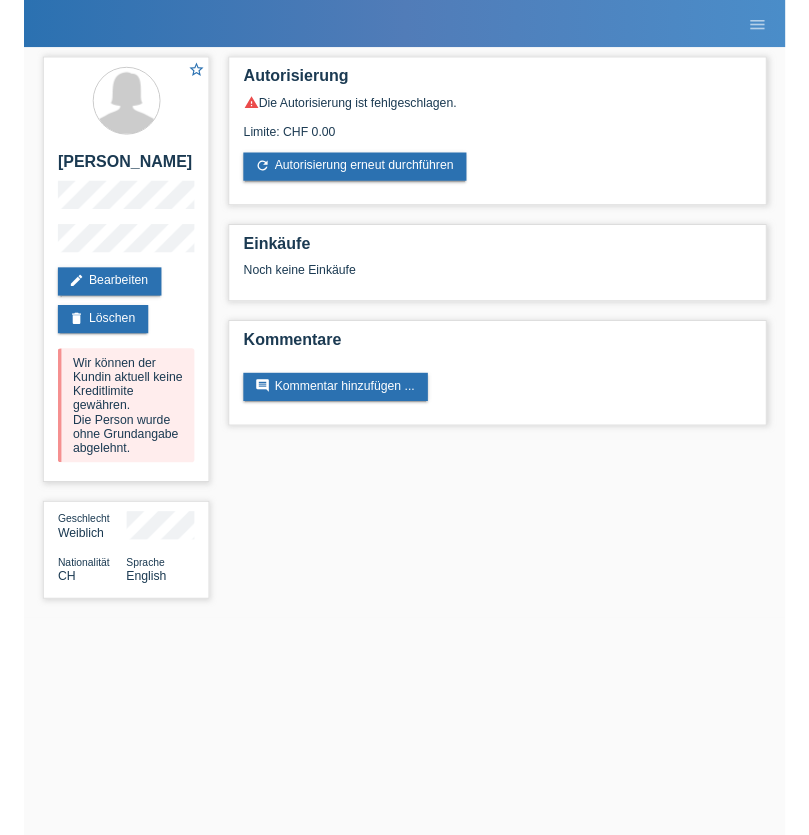 scroll, scrollTop: 0, scrollLeft: 0, axis: both 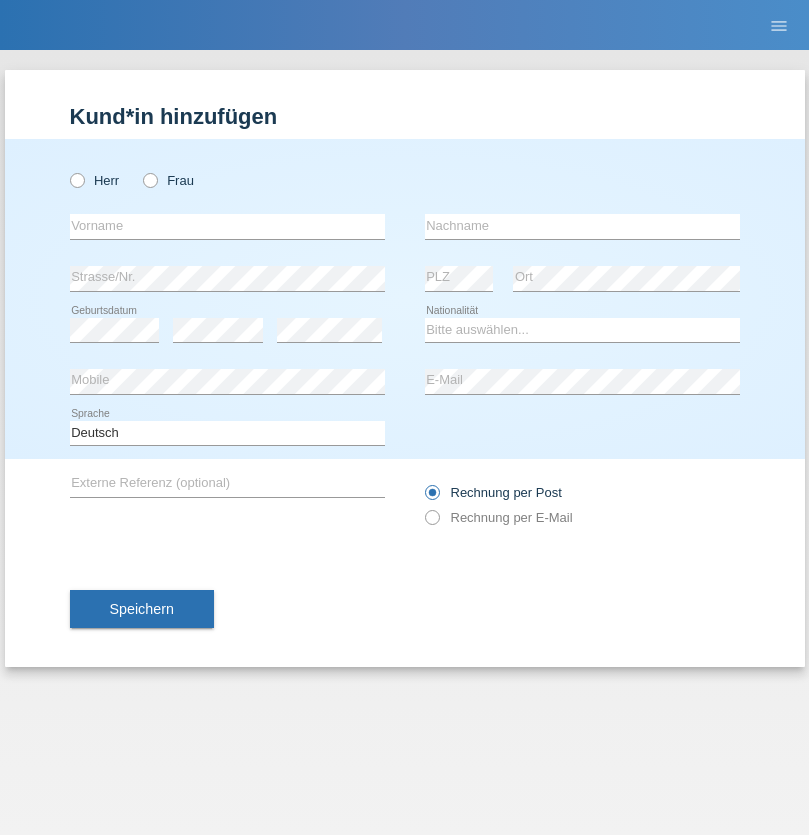 radio on "true" 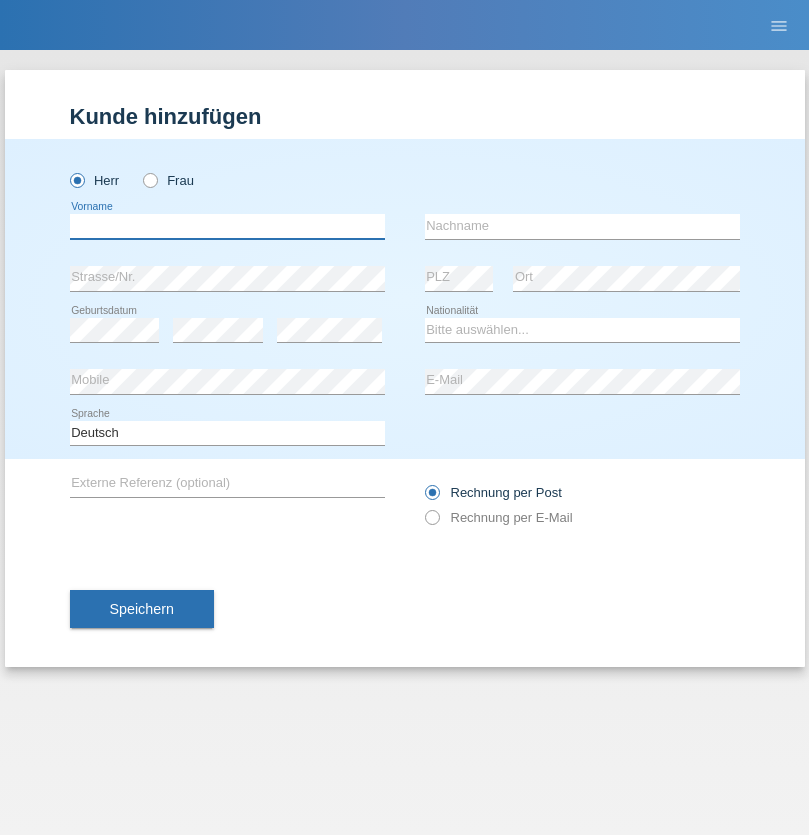 click at bounding box center [227, 226] 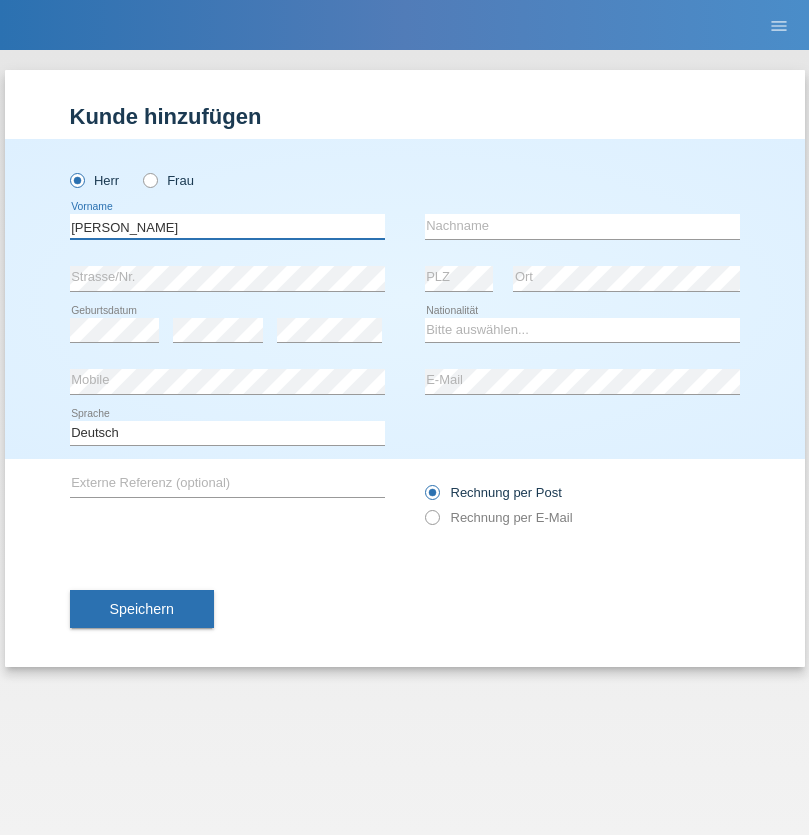 type on "[PERSON_NAME]" 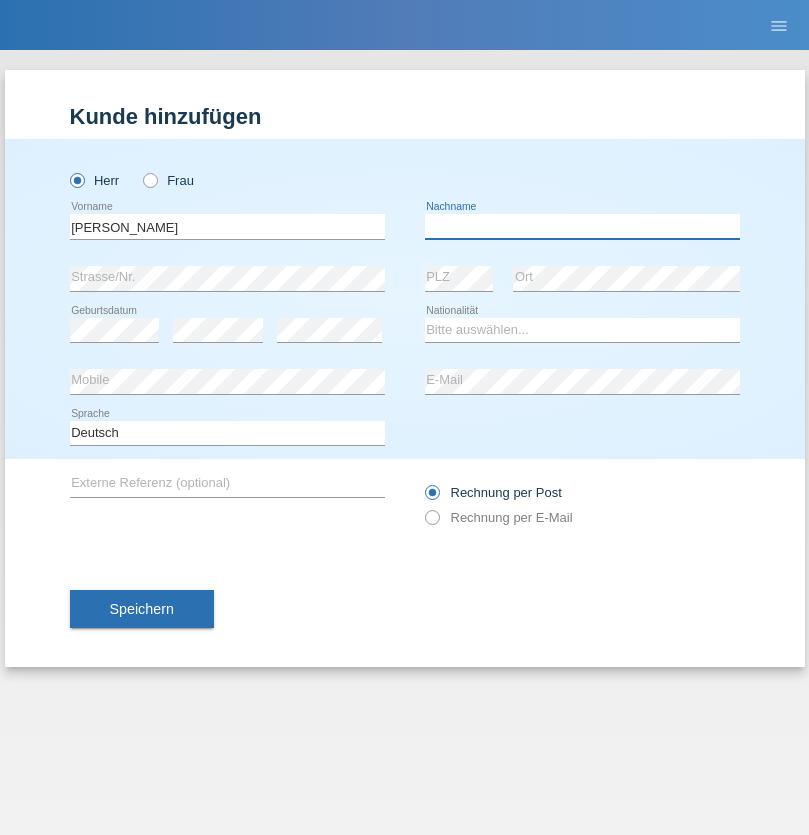 click at bounding box center [582, 226] 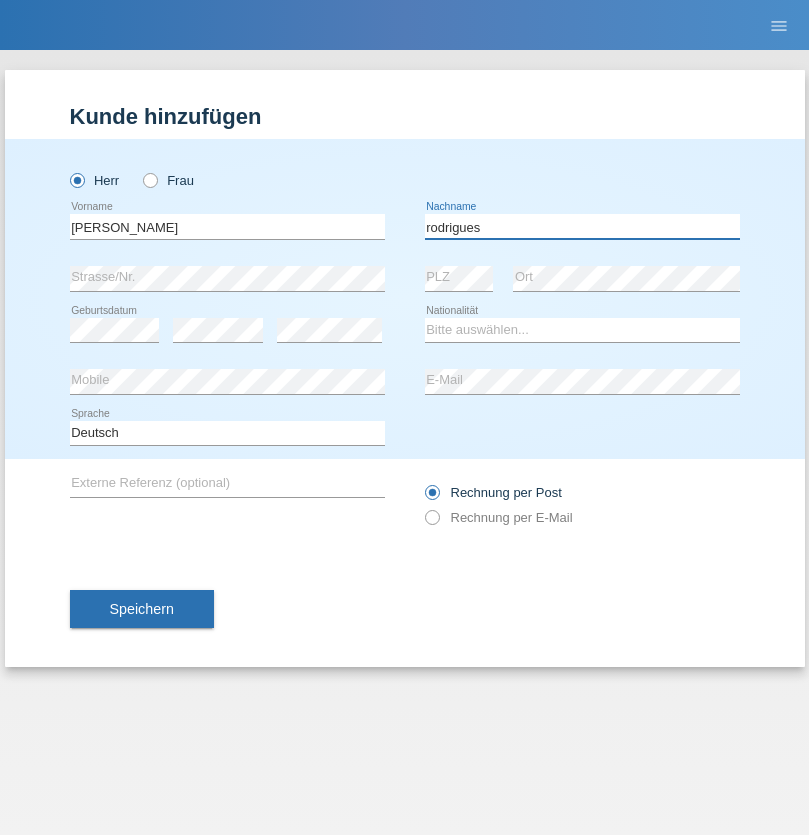 type on "rodrigues" 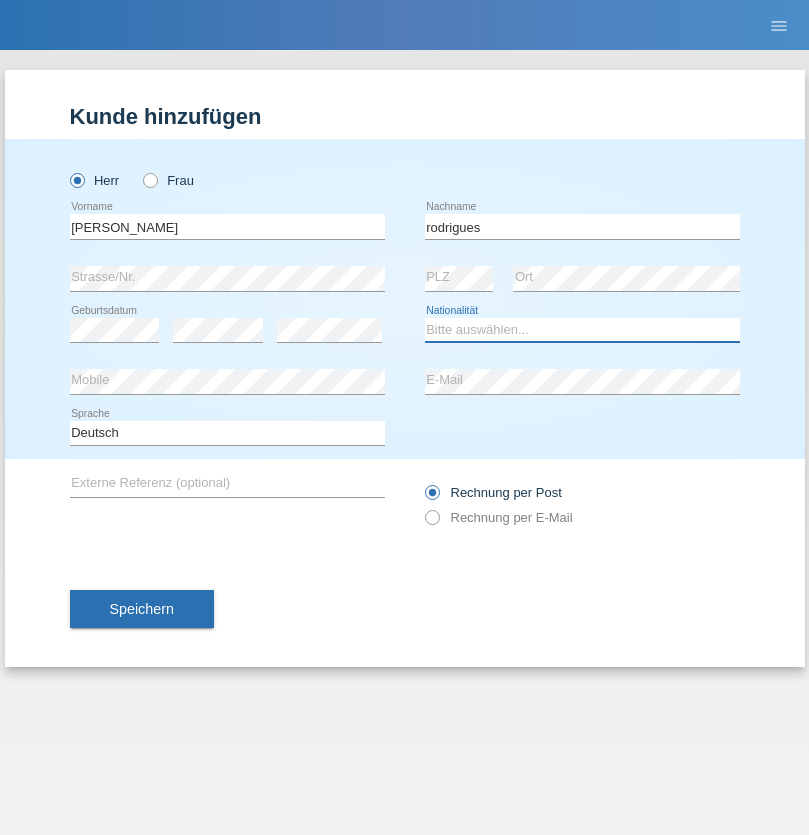 select on "PT" 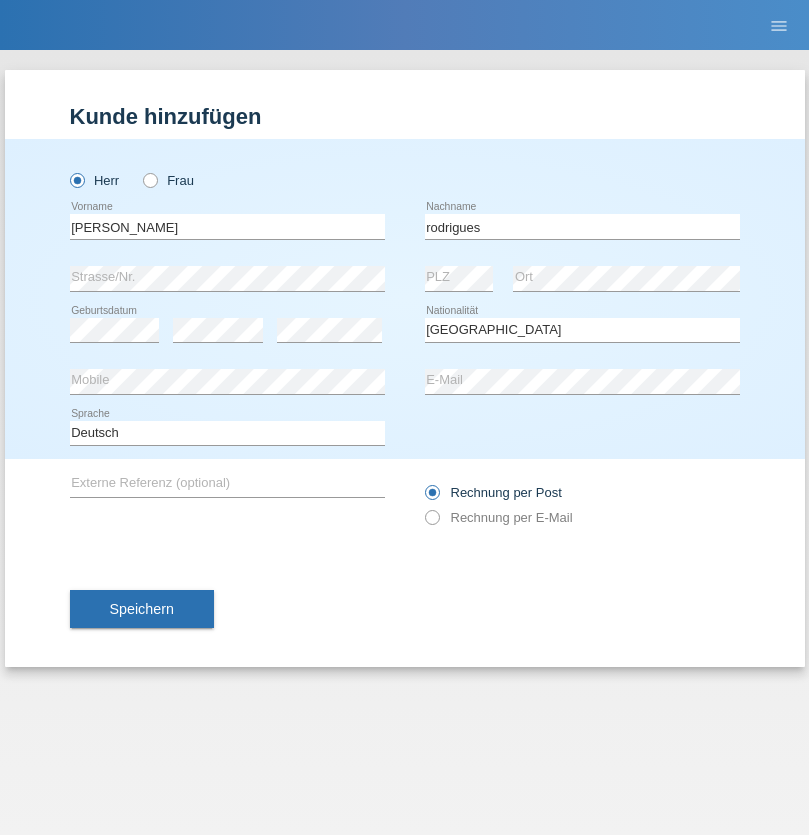 select on "C" 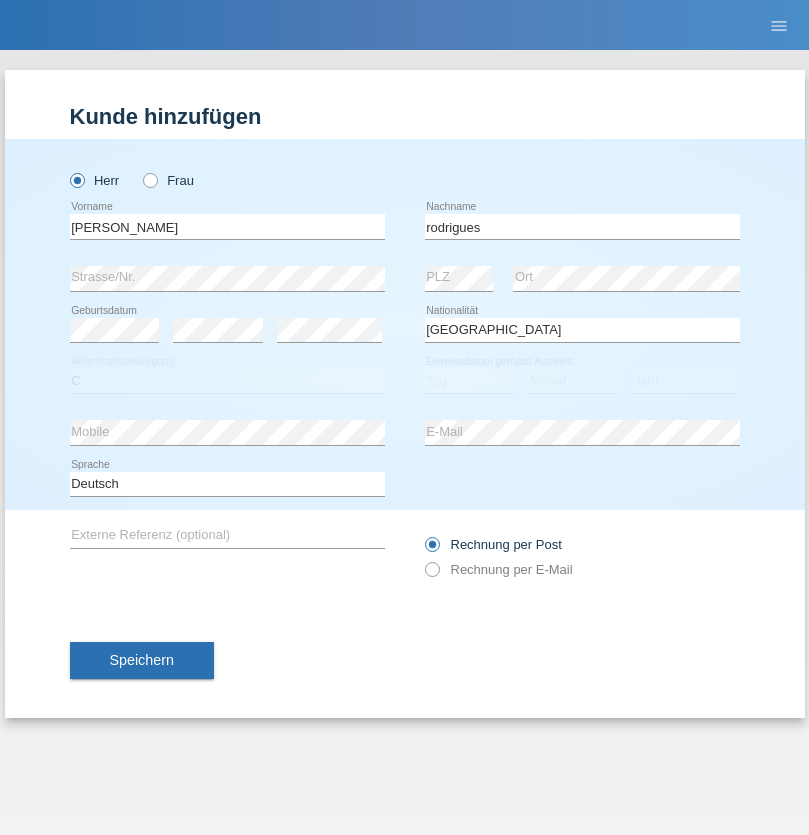 select on "20" 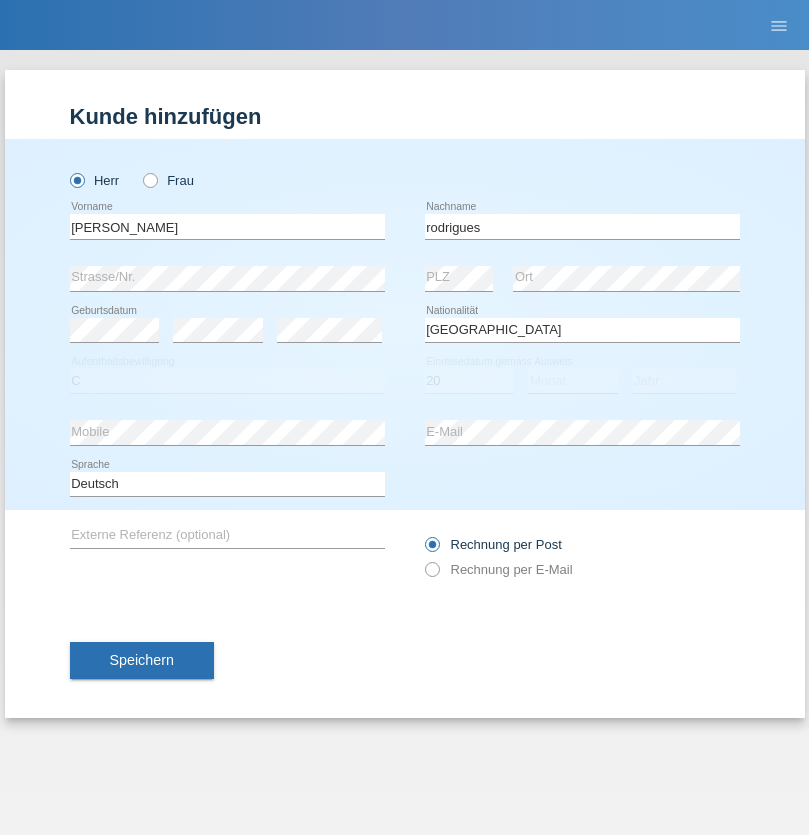 select on "05" 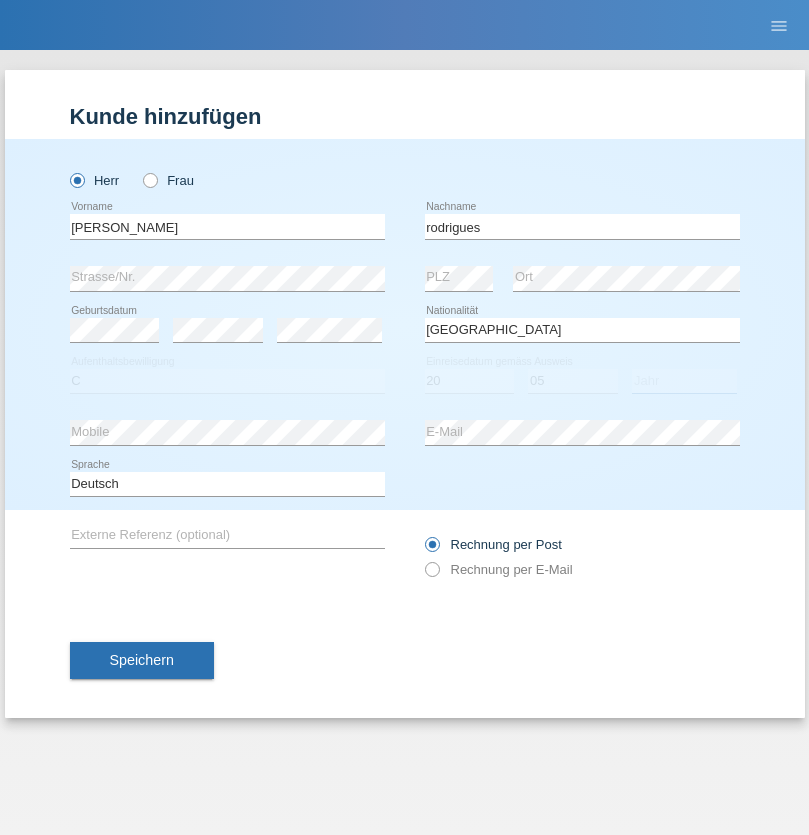 select on "2011" 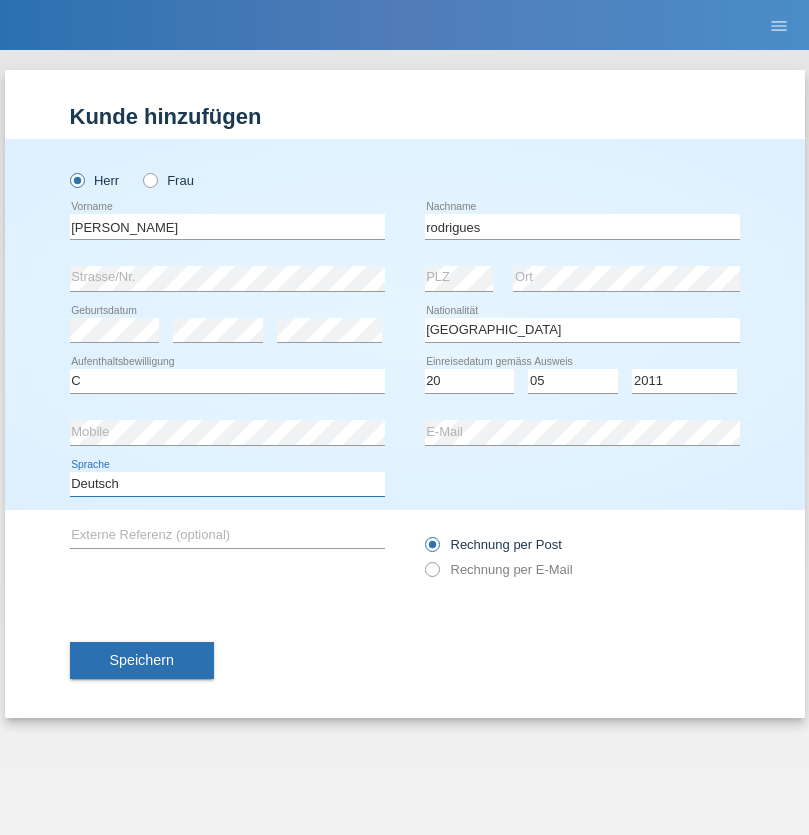 select on "en" 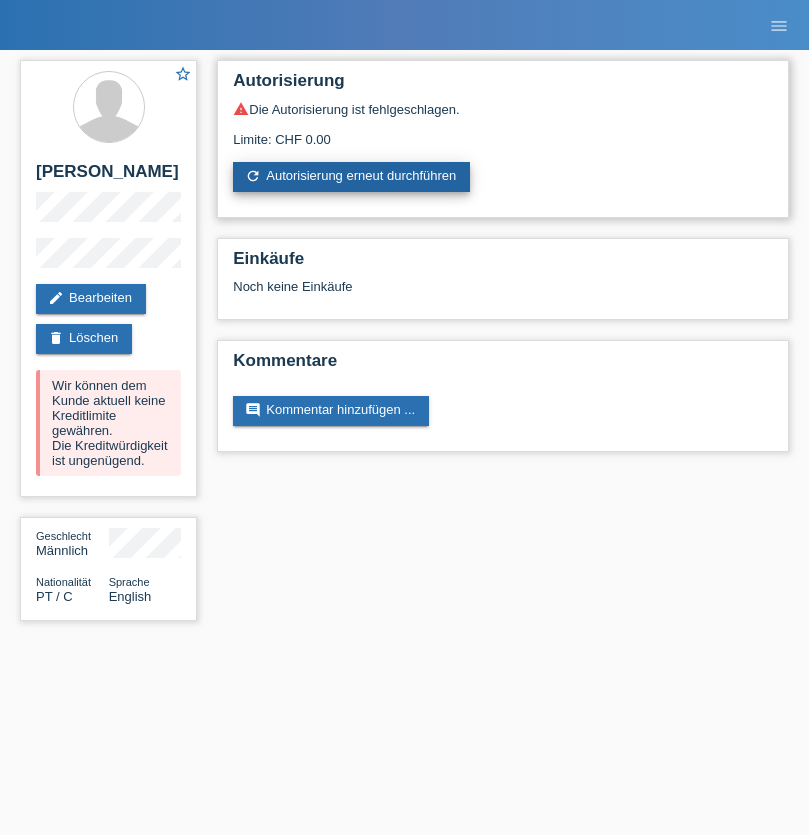 click on "refresh  Autorisierung erneut durchführen" at bounding box center [351, 177] 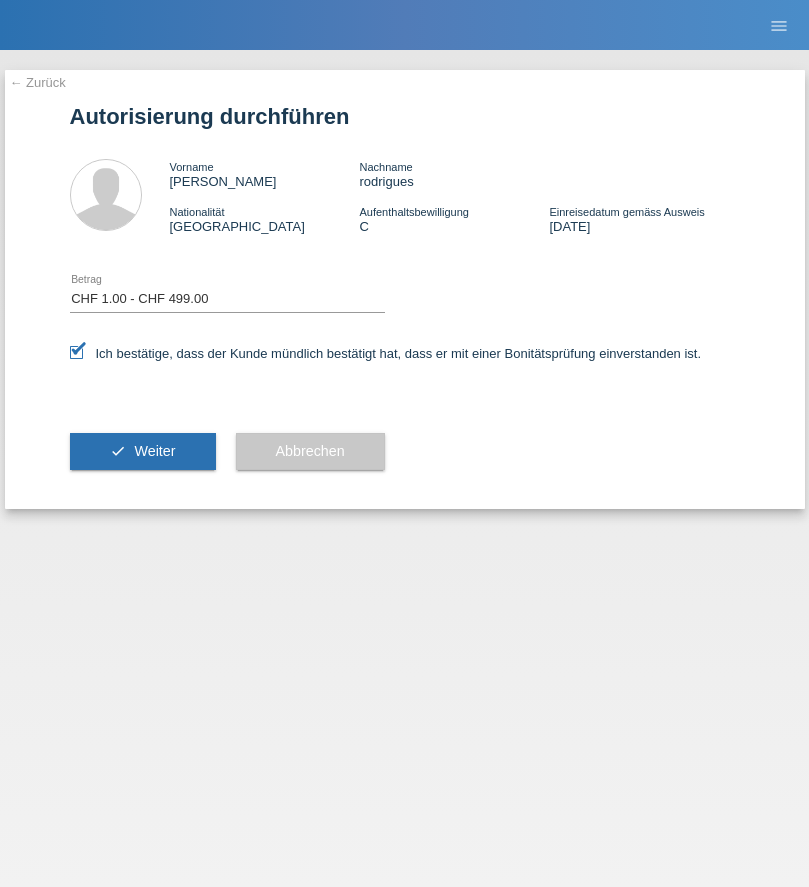 select on "1" 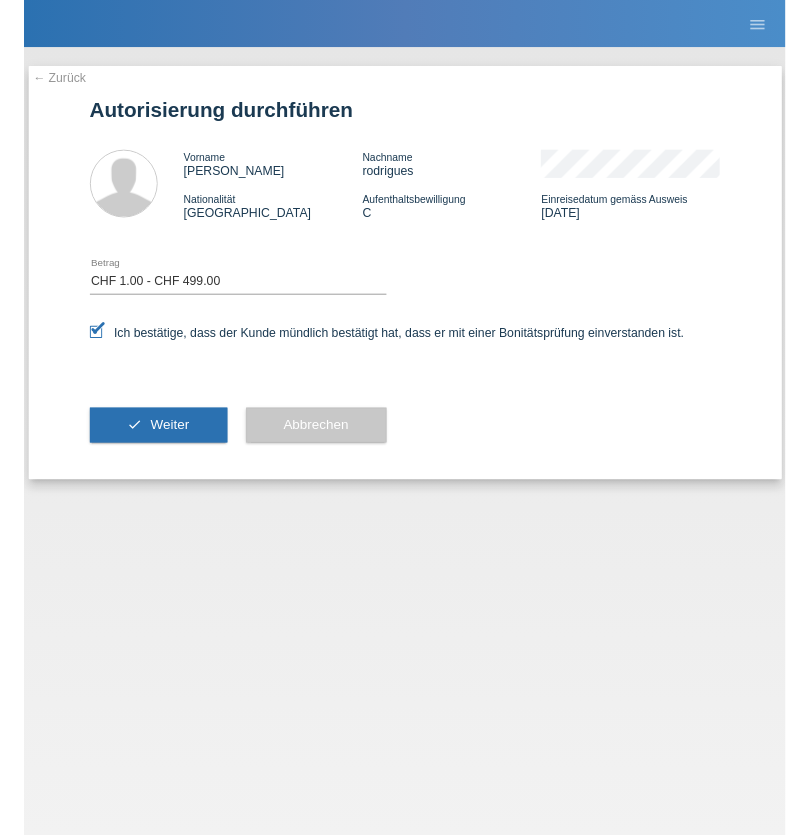 scroll, scrollTop: 0, scrollLeft: 0, axis: both 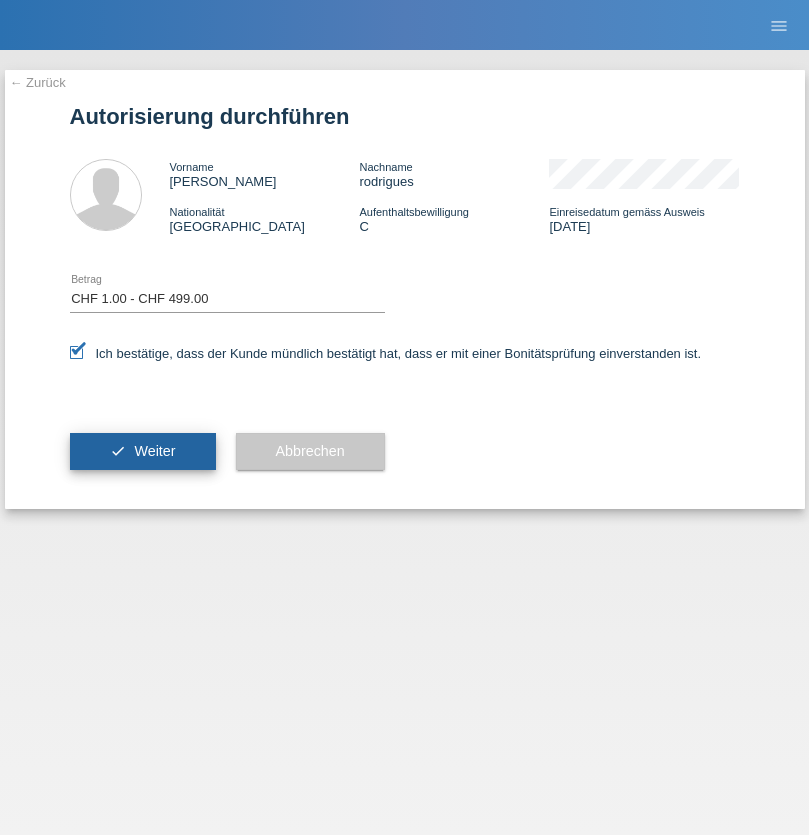 click on "Weiter" at bounding box center [154, 451] 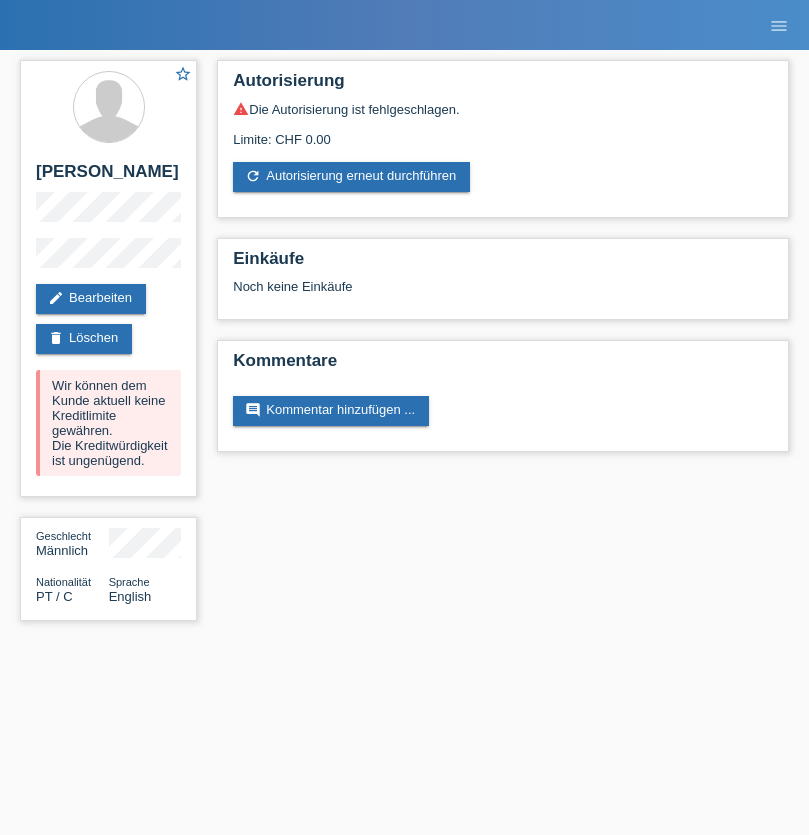 scroll, scrollTop: 0, scrollLeft: 0, axis: both 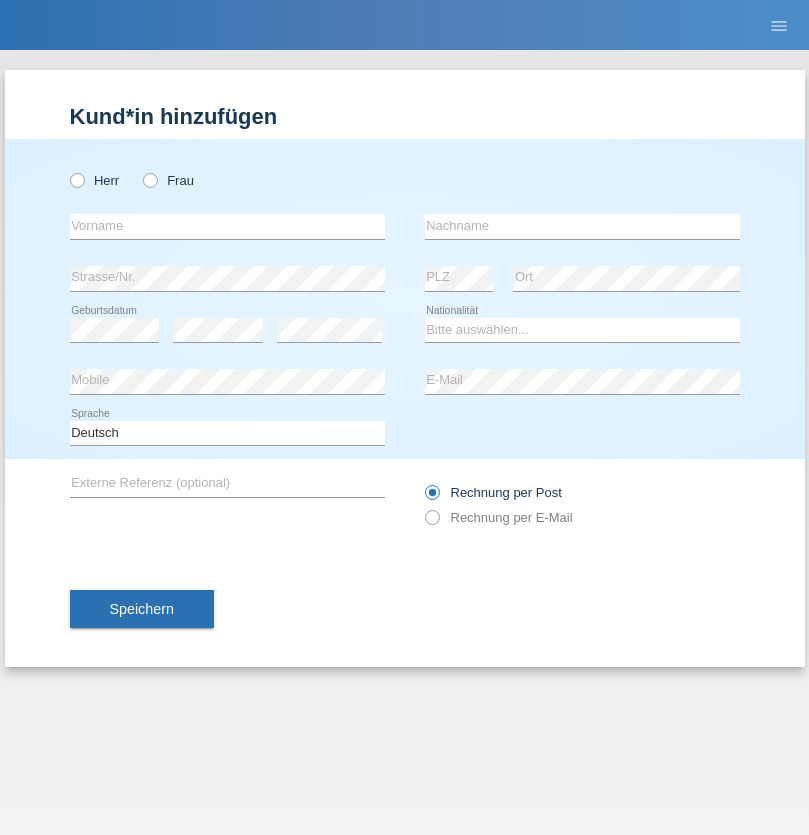 radio on "true" 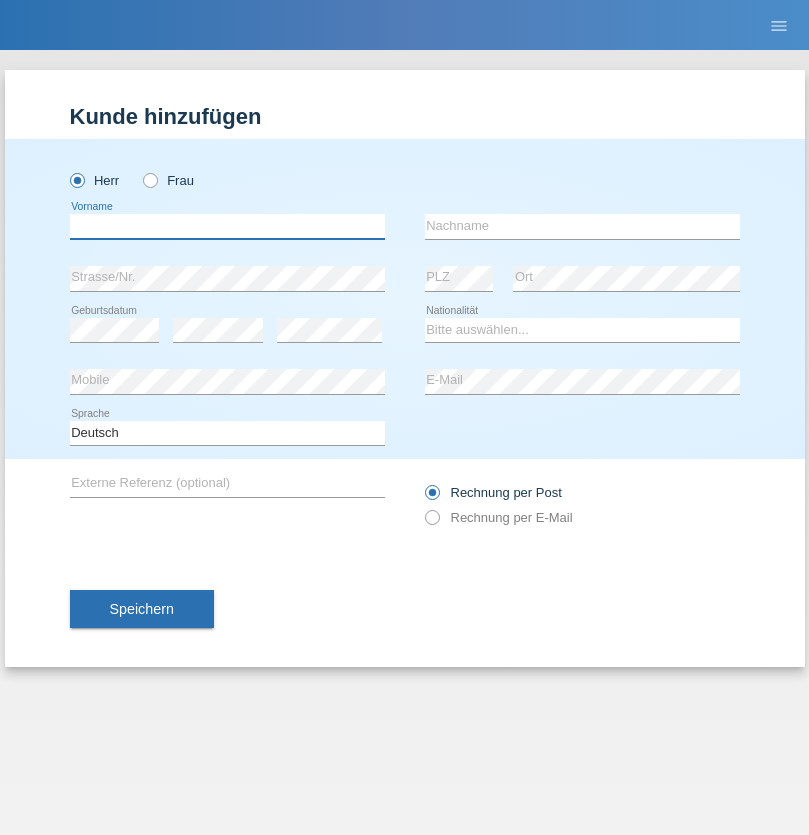 click at bounding box center [227, 226] 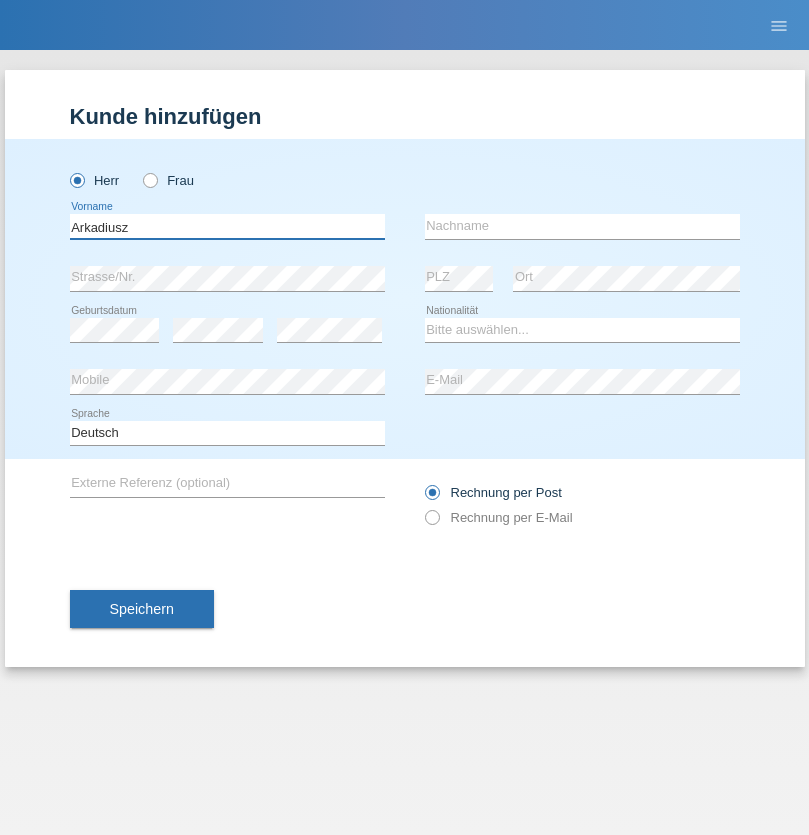 type on "Arkadiusz" 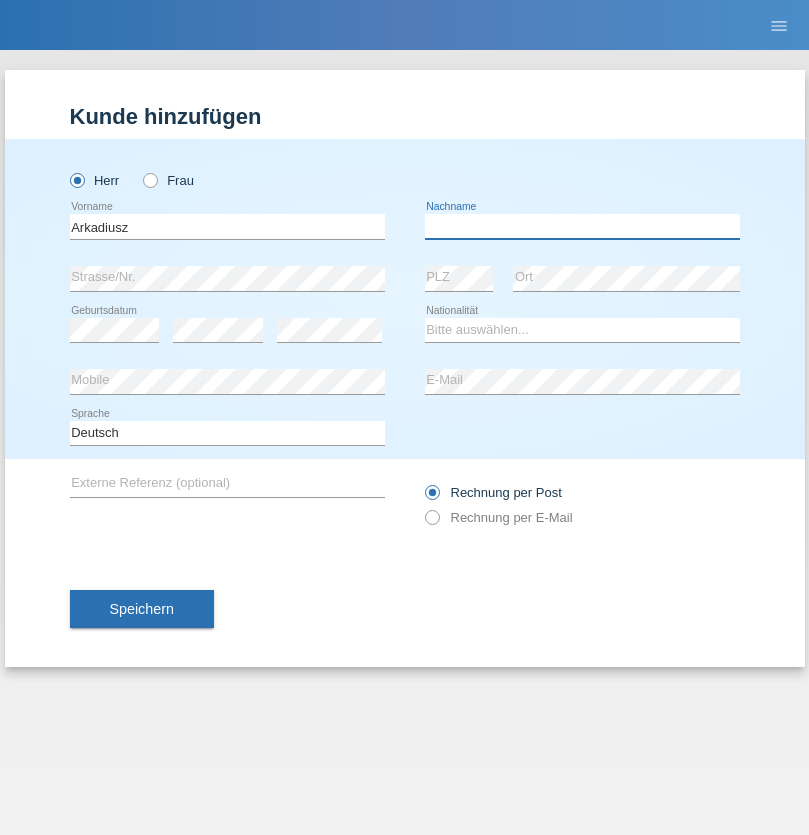click at bounding box center [582, 226] 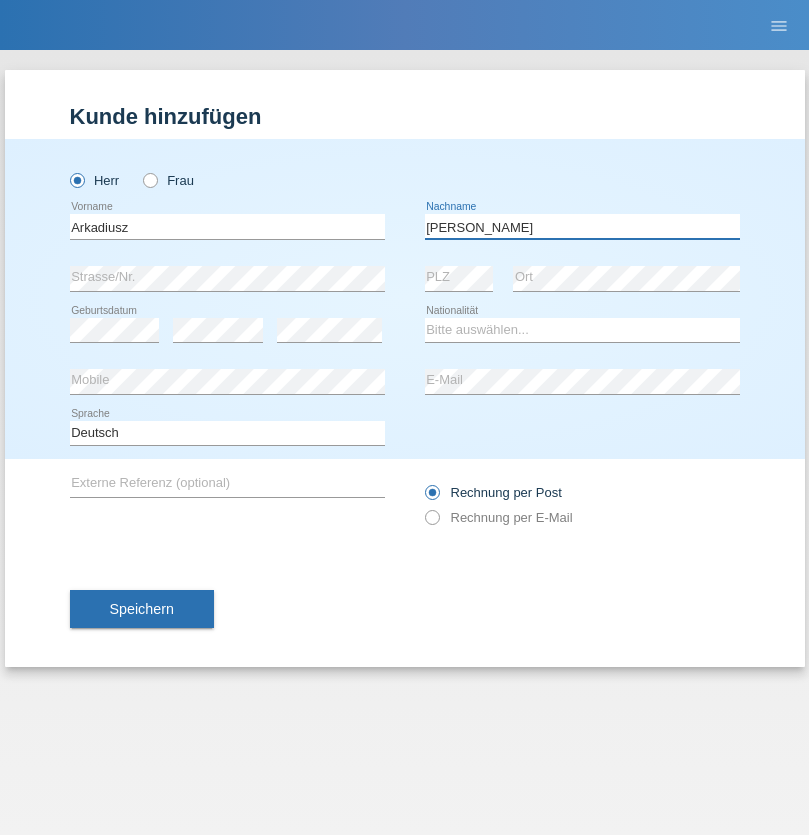 type on "Lukaszewski" 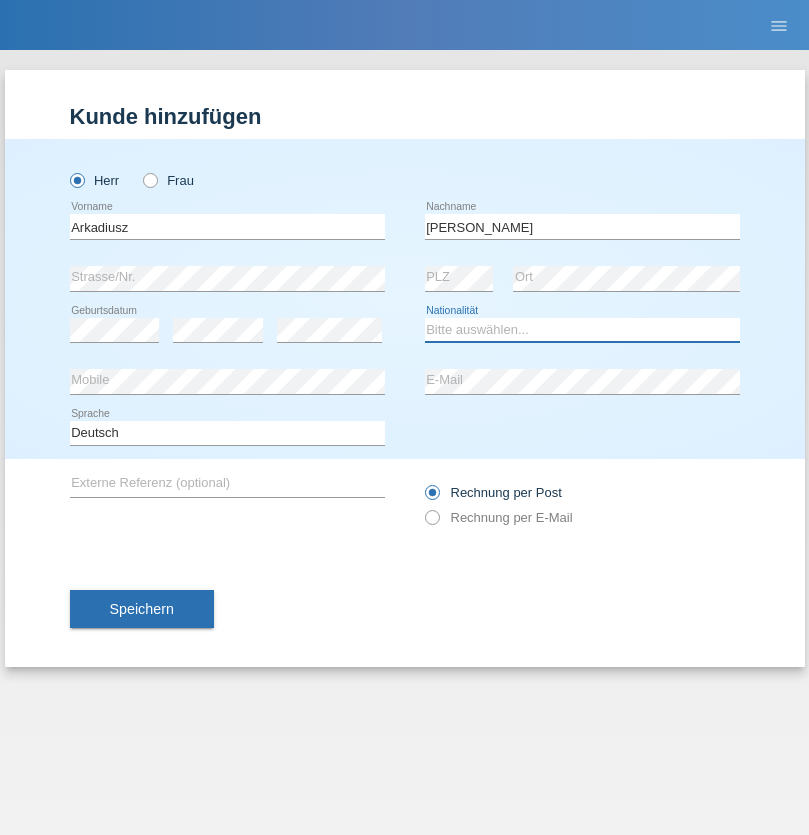 select on "PL" 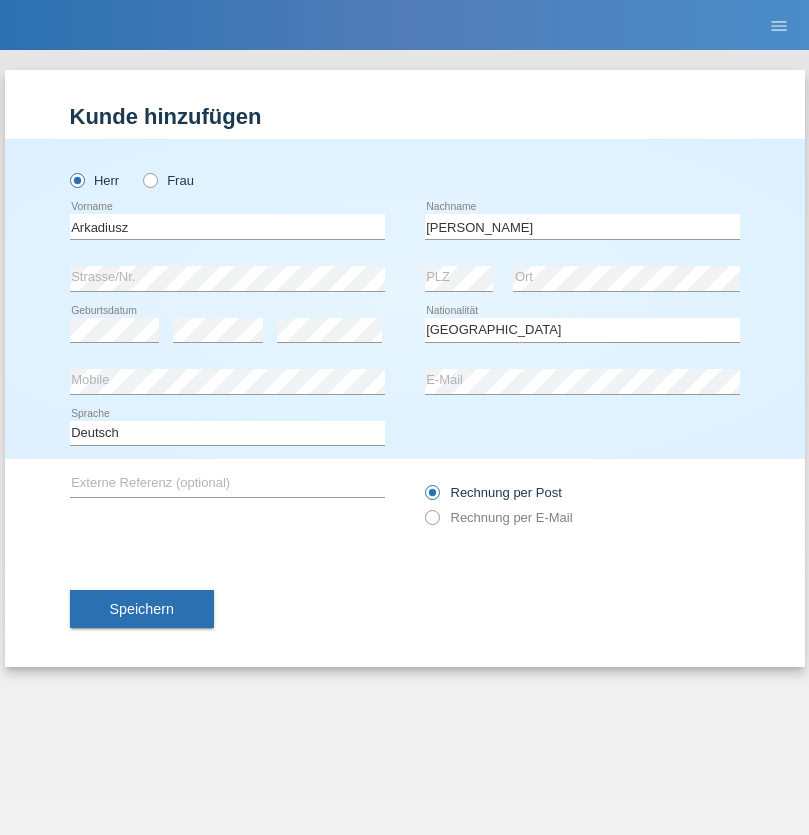 select on "C" 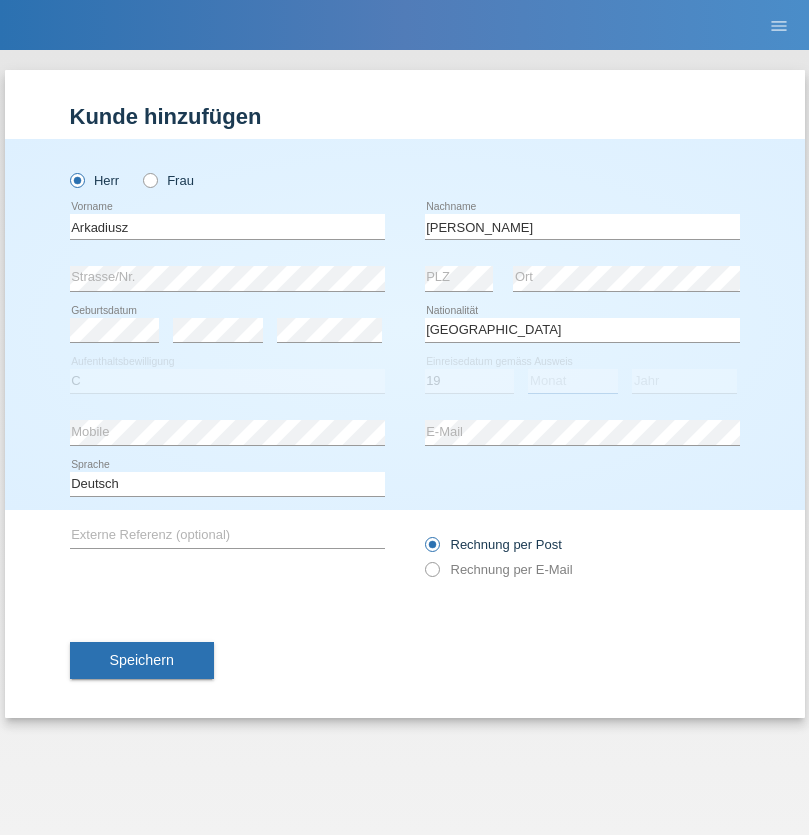 select on "08" 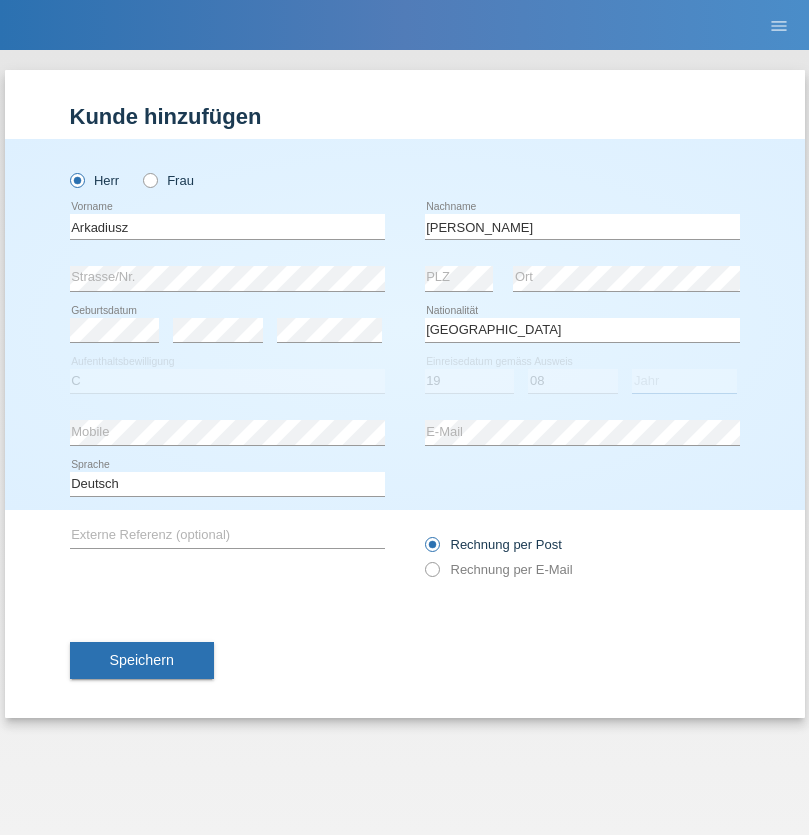 select on "2017" 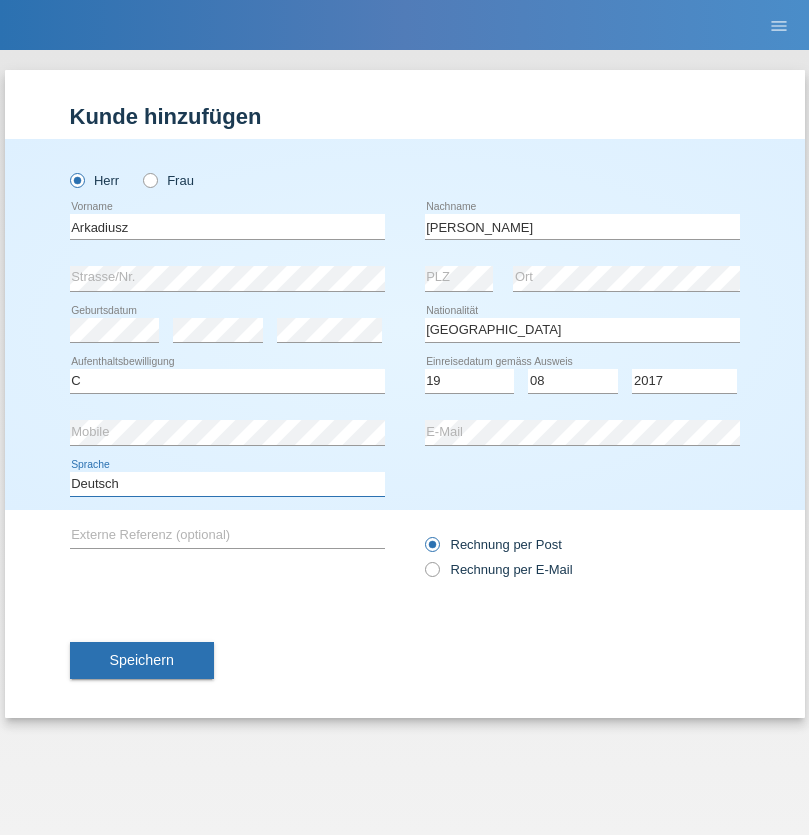 select on "en" 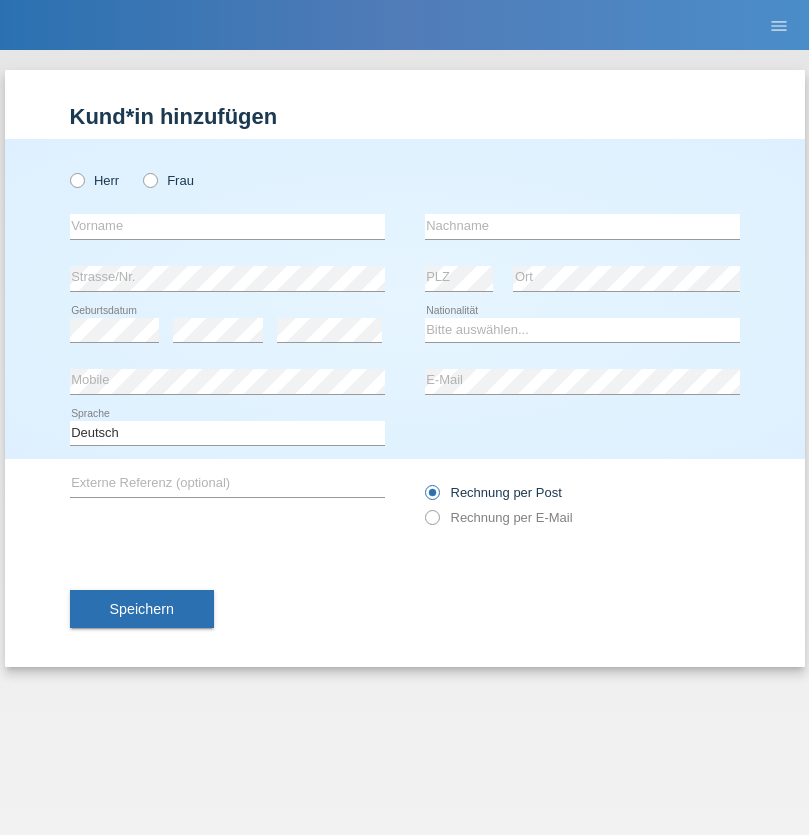 scroll, scrollTop: 0, scrollLeft: 0, axis: both 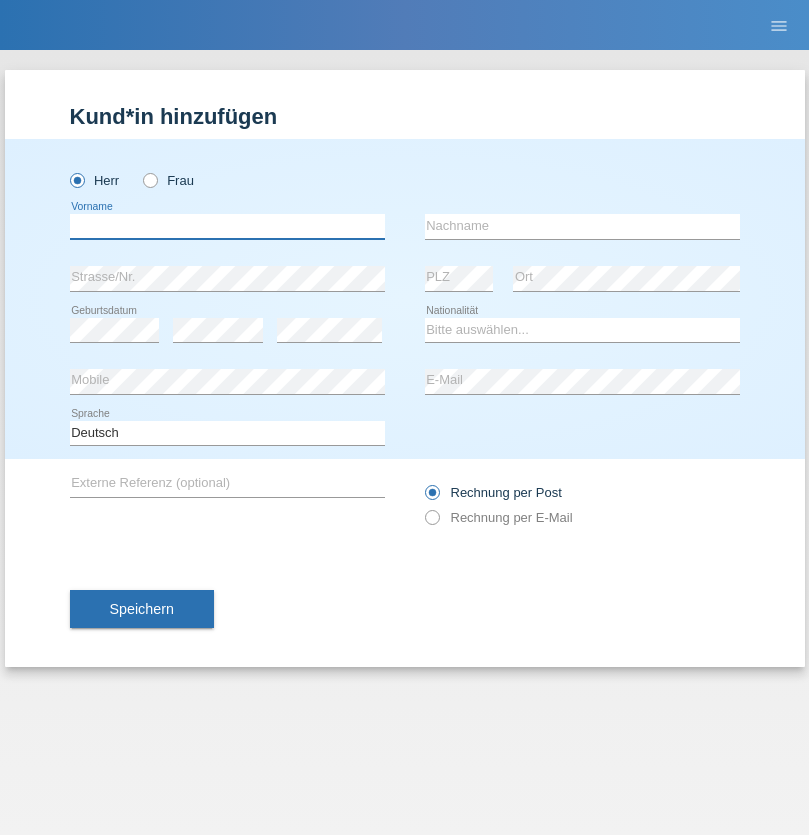 click at bounding box center [227, 226] 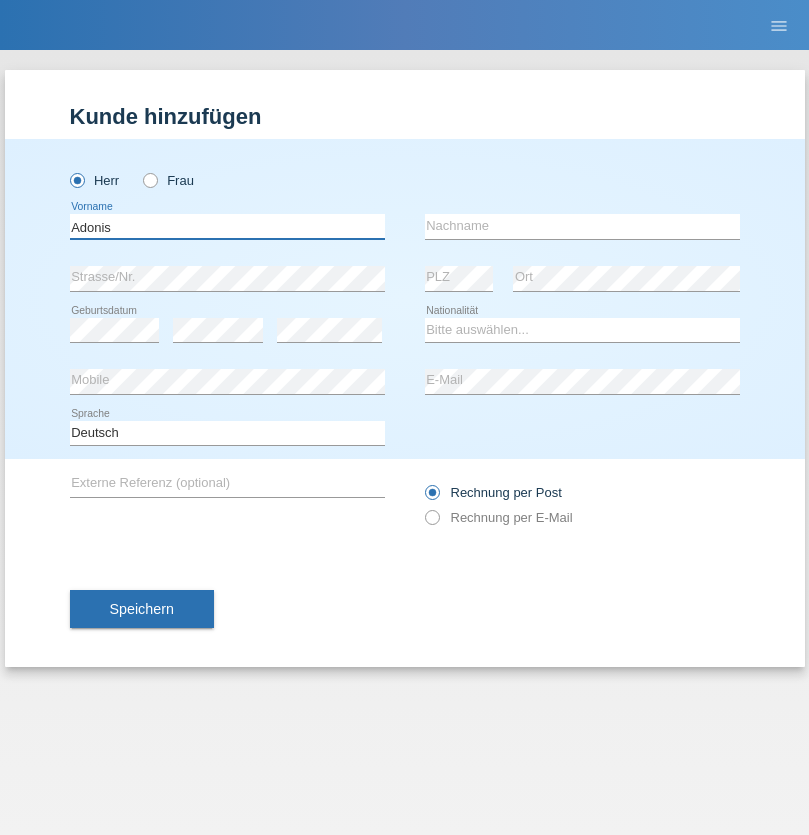 type on "Adonis" 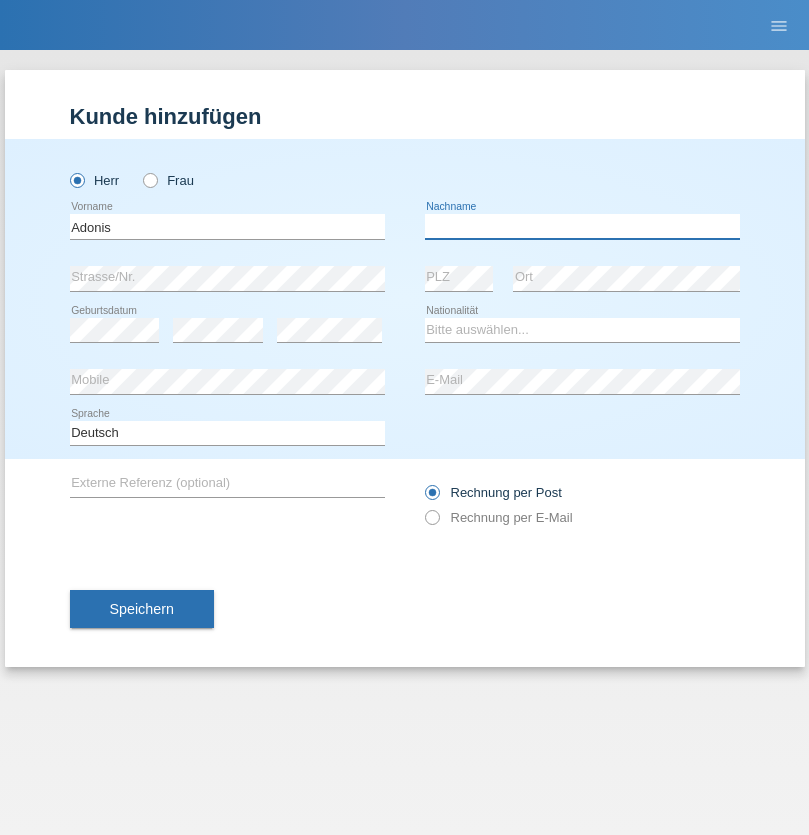 click at bounding box center (582, 226) 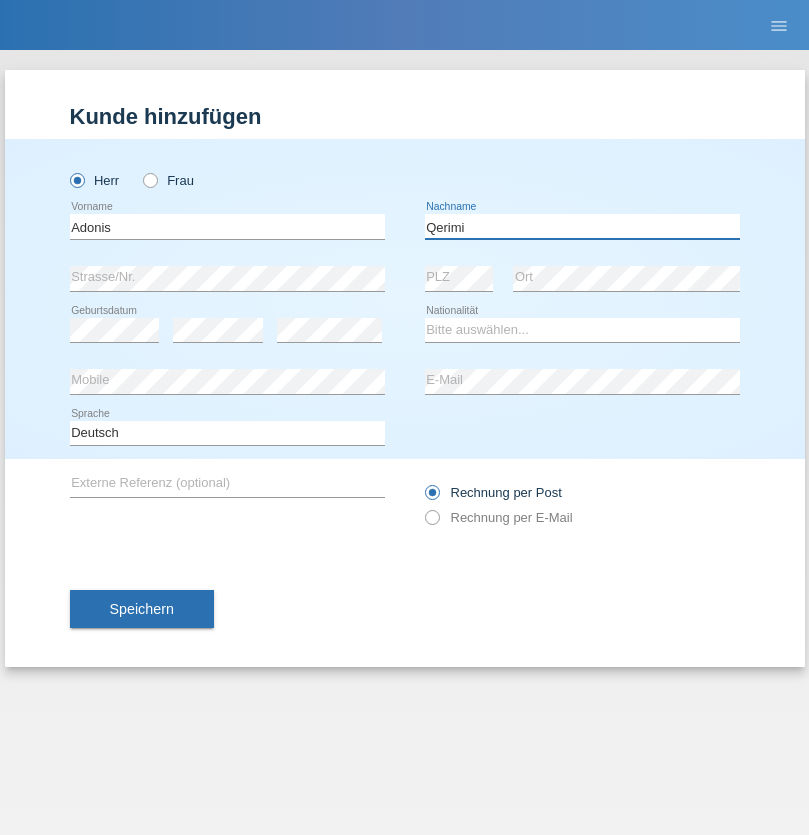 type on "Qerimi" 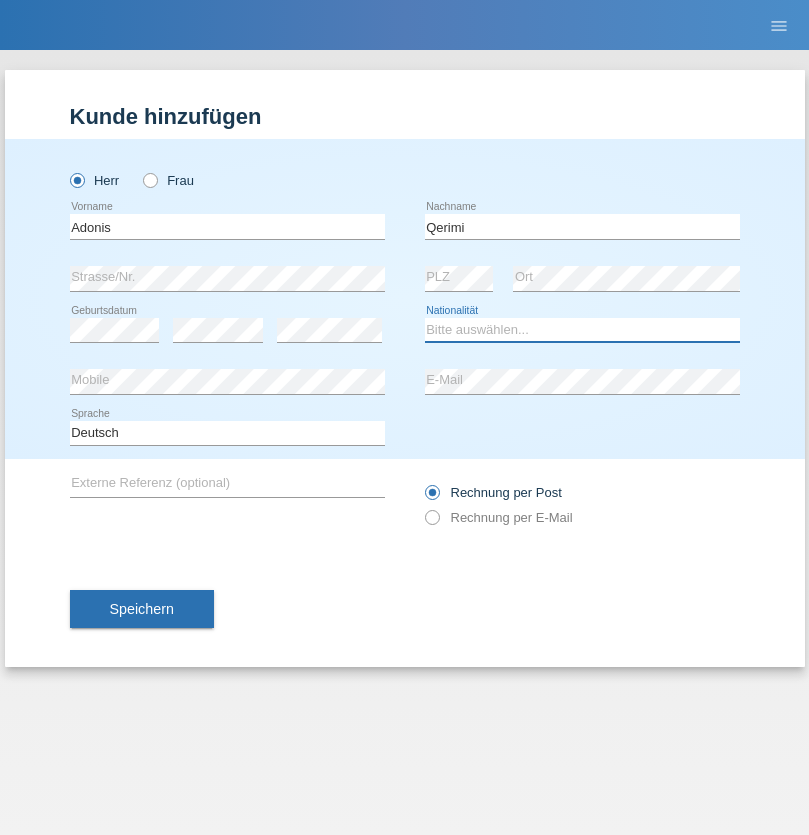 select on "XK" 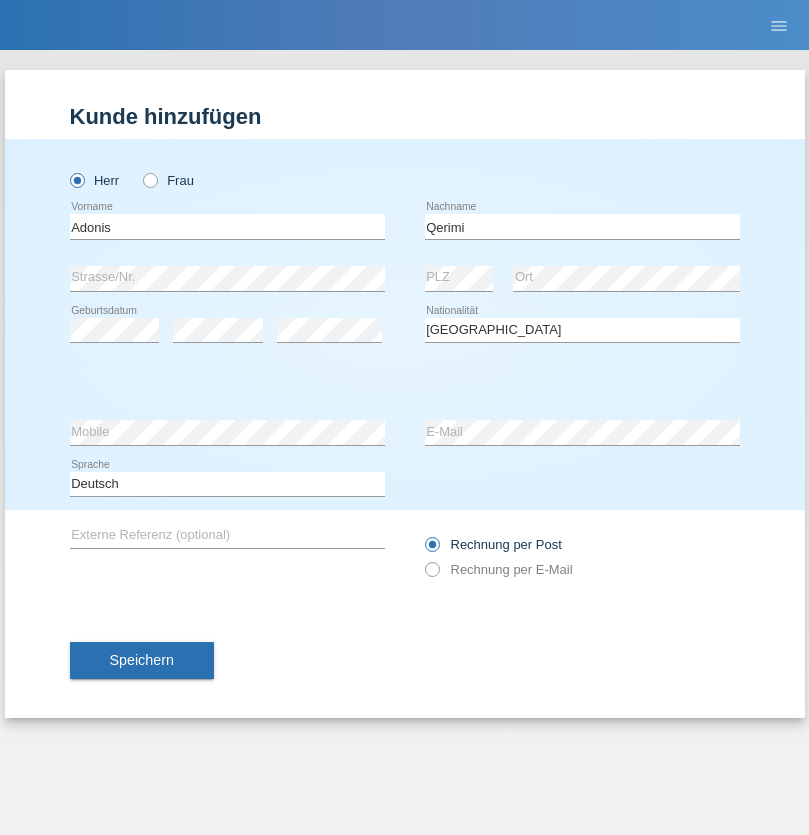 select on "C" 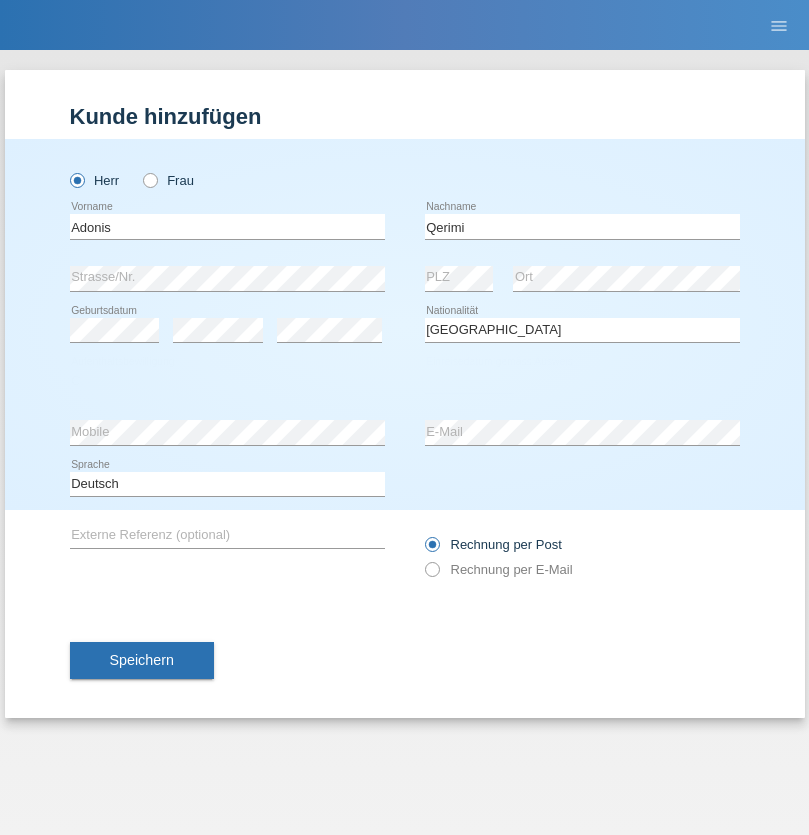 select on "12" 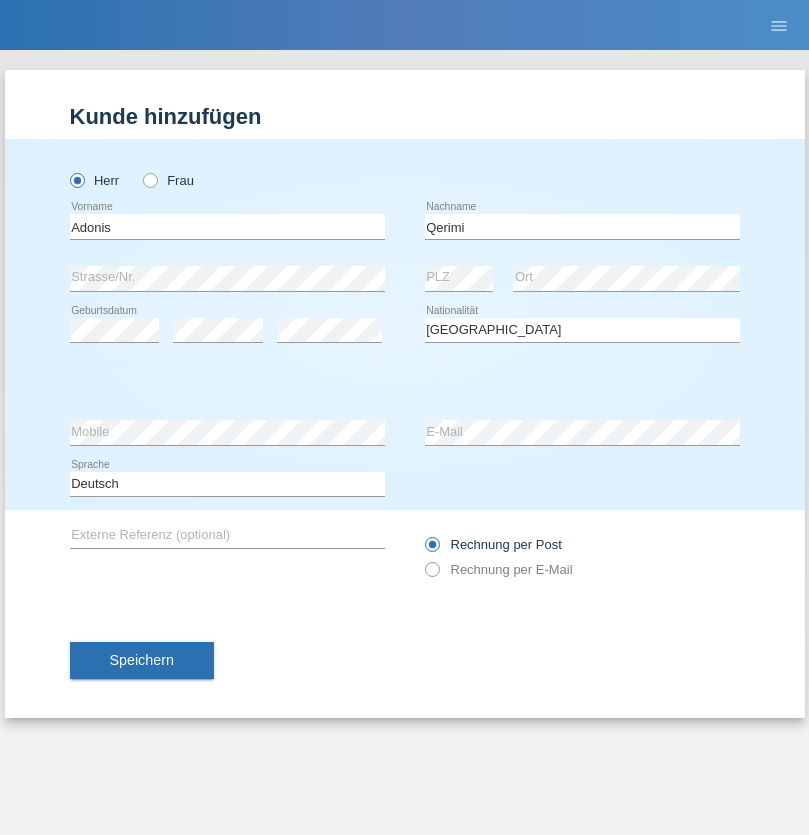 select on "07" 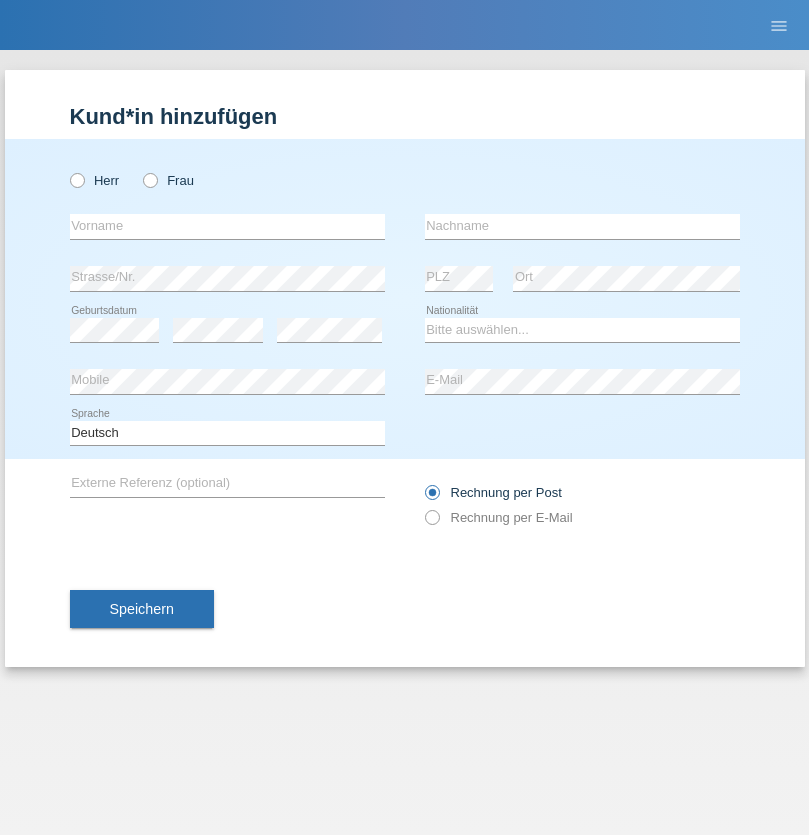 scroll, scrollTop: 0, scrollLeft: 0, axis: both 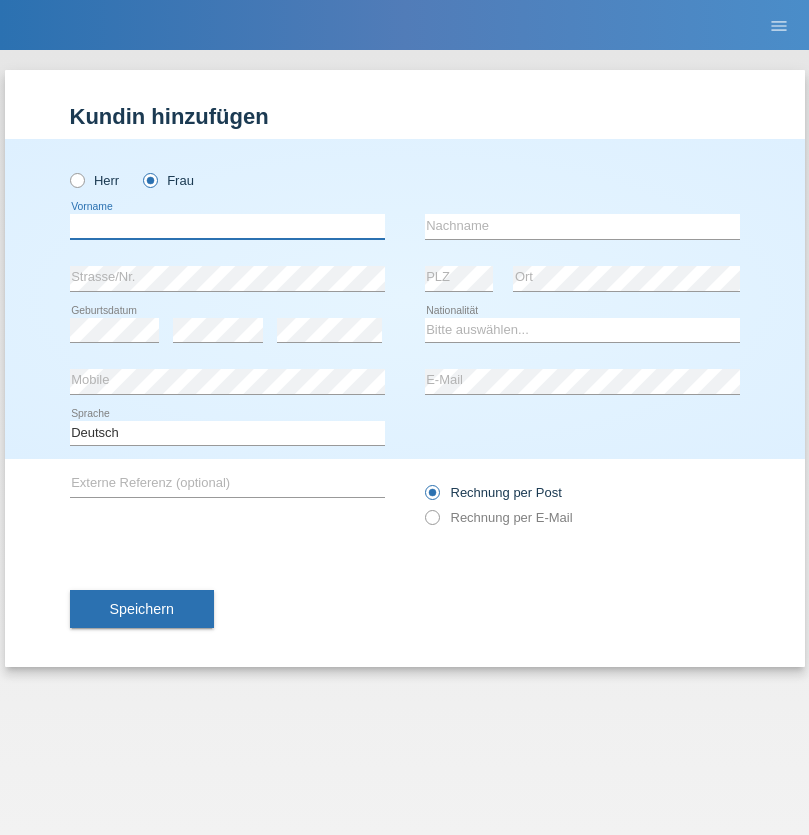 click at bounding box center (227, 226) 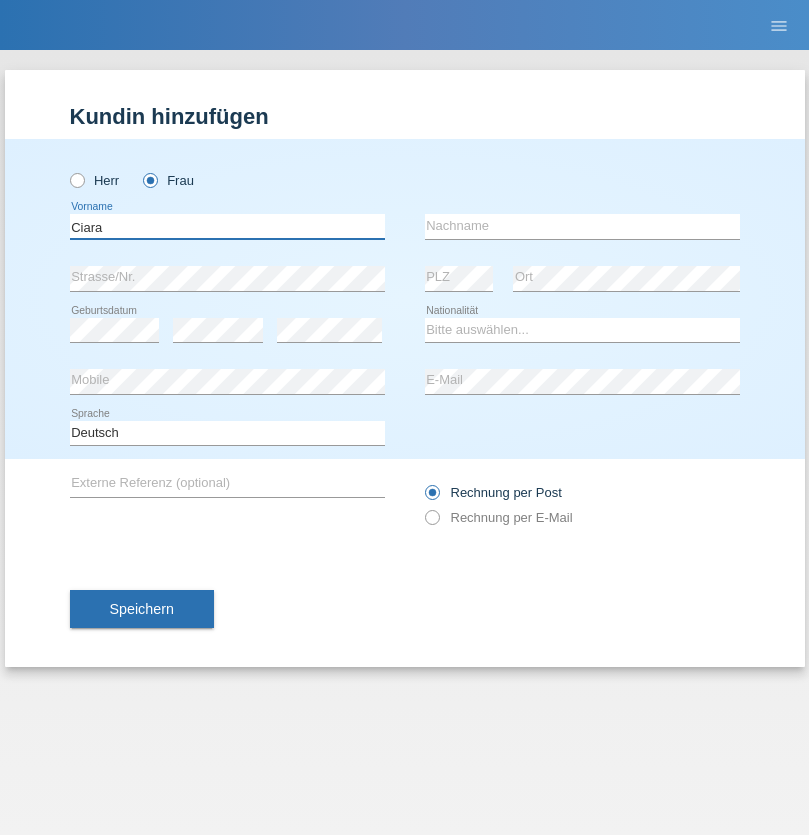 type on "Ciara" 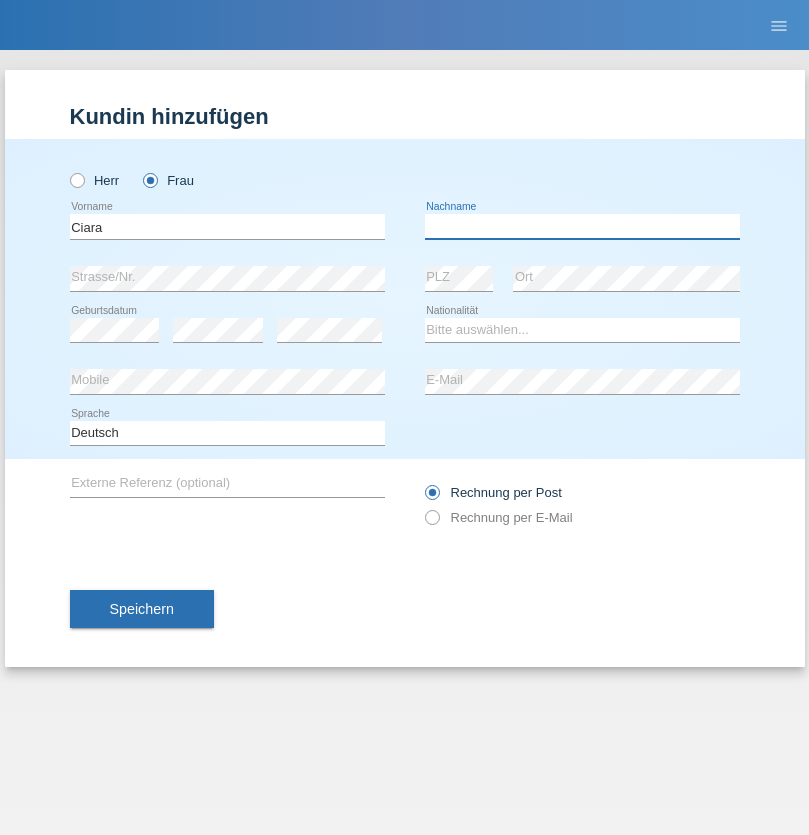 click at bounding box center [582, 226] 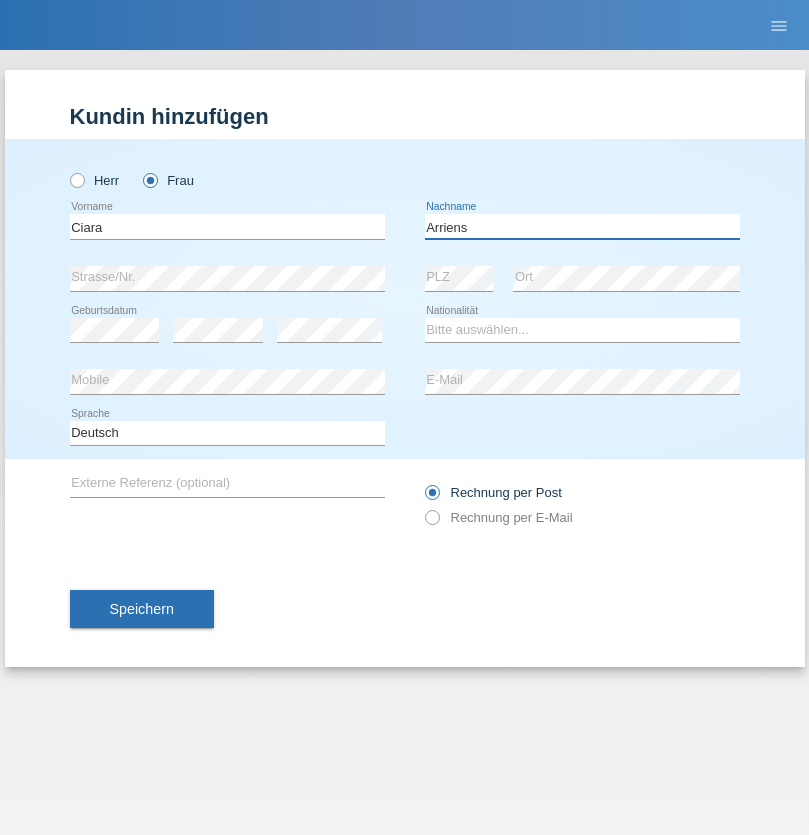 type on "Arriens" 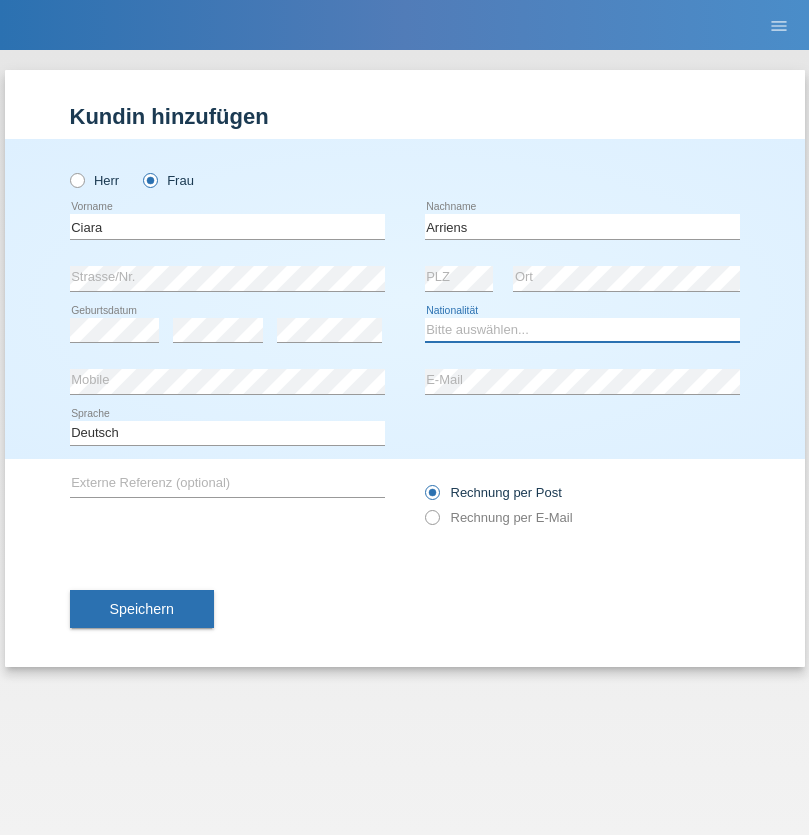 select on "CH" 